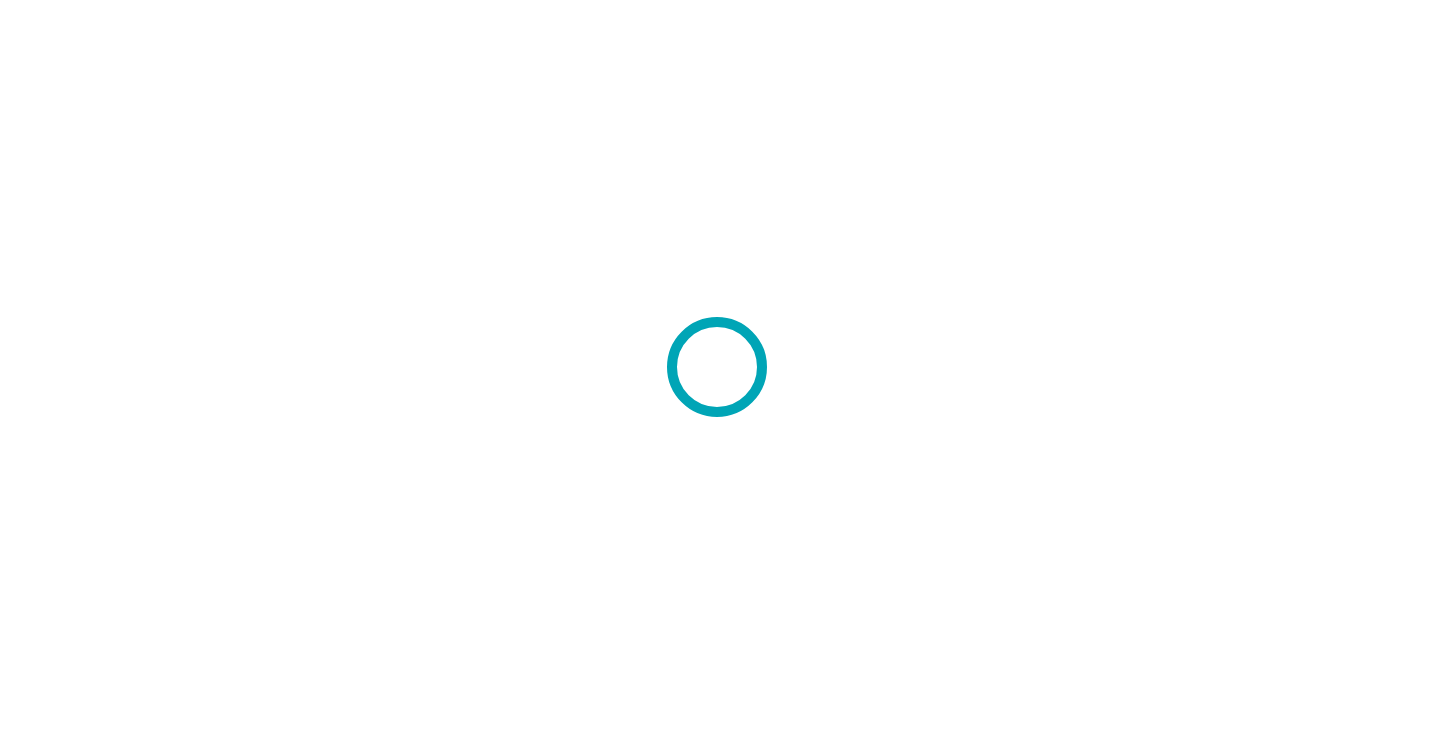 scroll, scrollTop: 0, scrollLeft: 0, axis: both 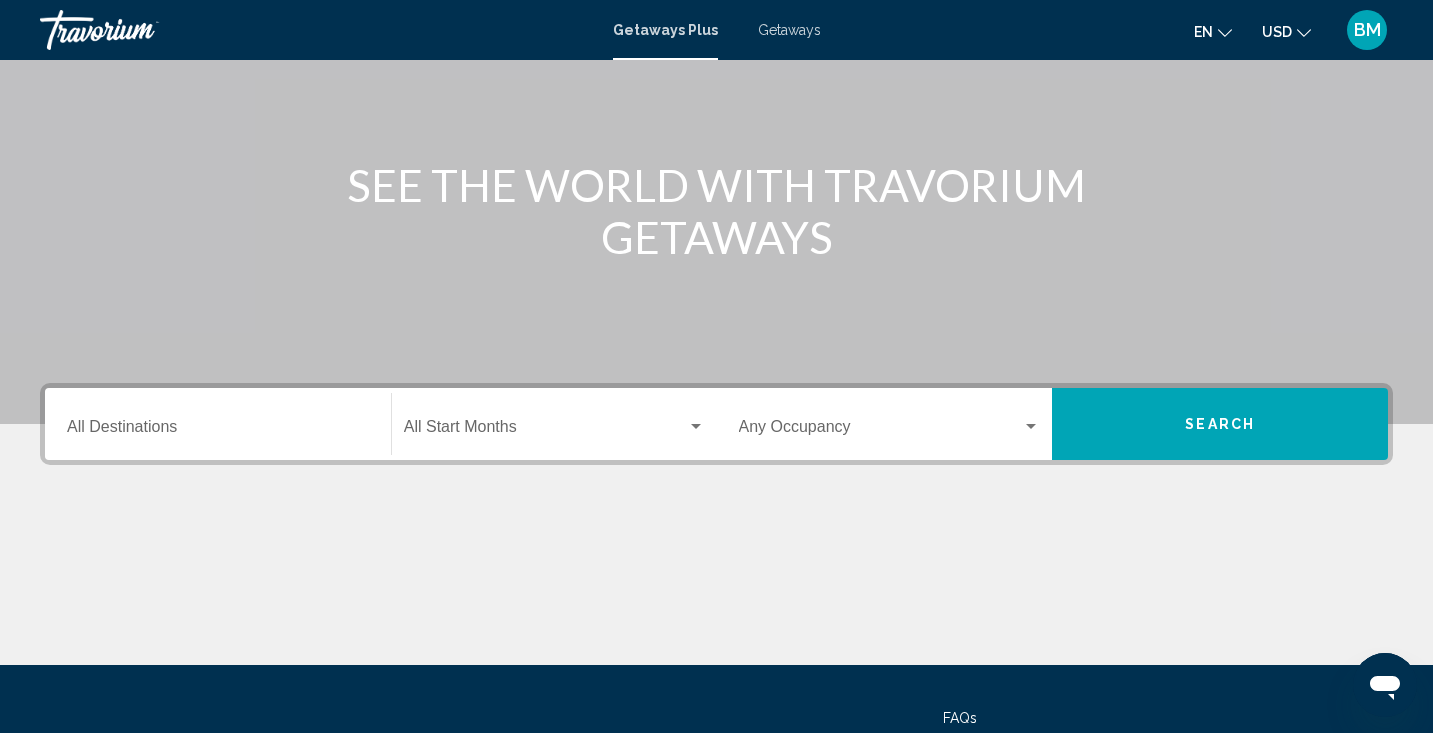 click on "Destination All Destinations" at bounding box center (218, 424) 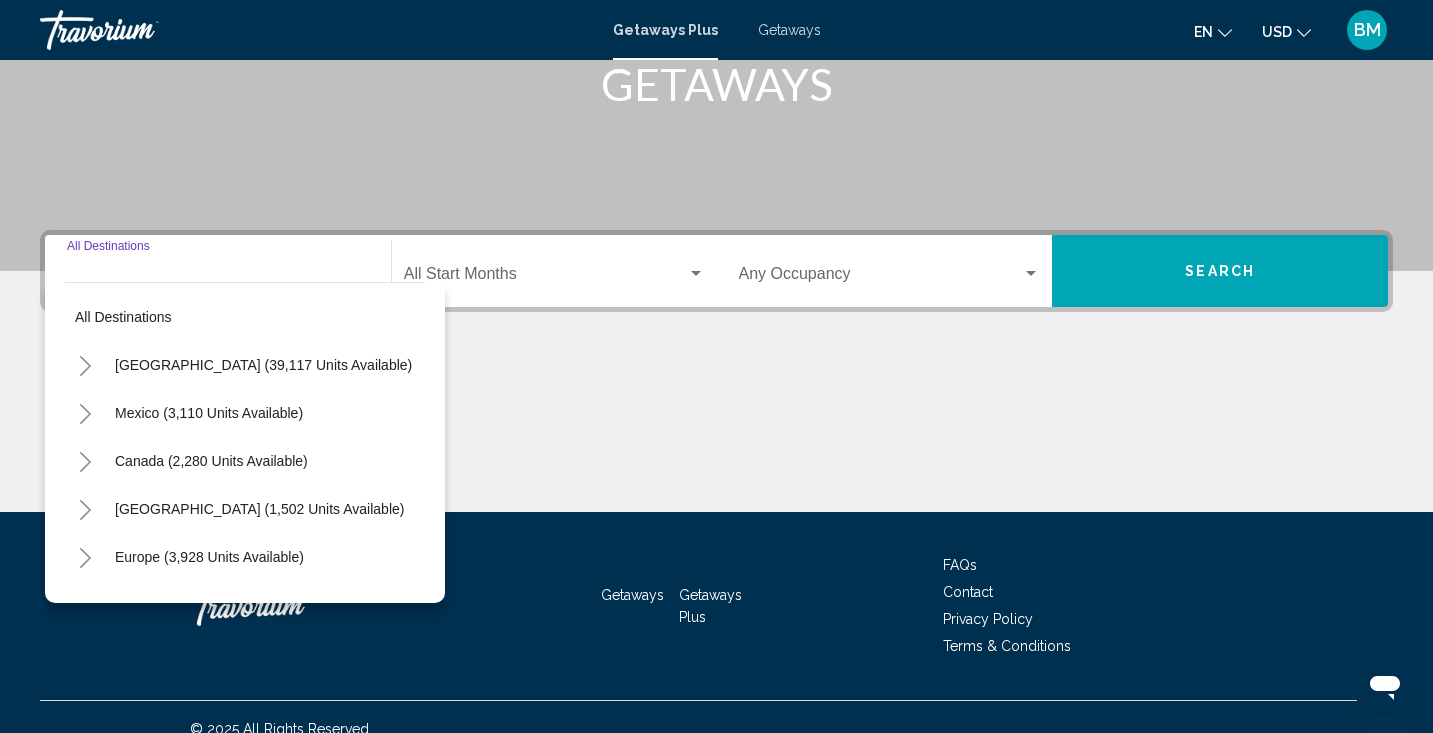 scroll, scrollTop: 353, scrollLeft: 0, axis: vertical 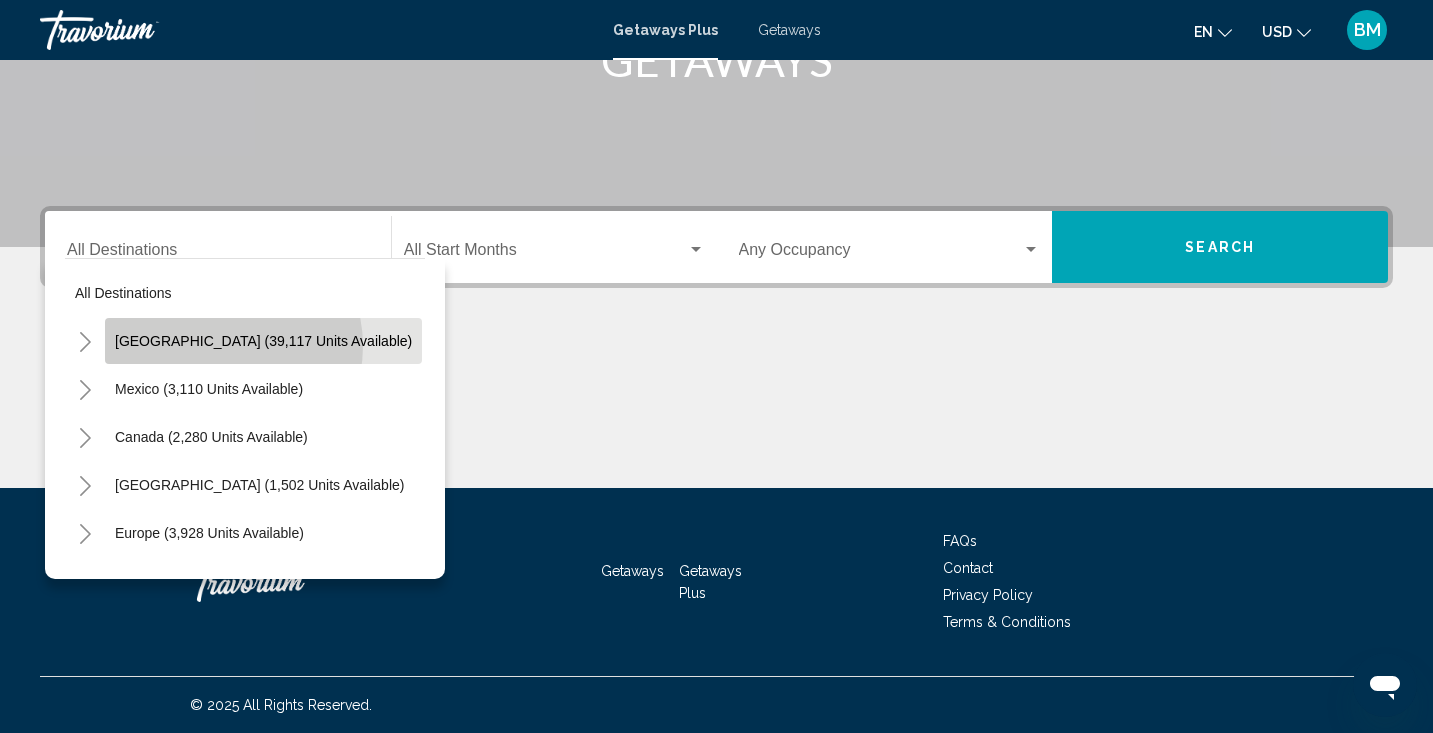 click on "[GEOGRAPHIC_DATA] (39,117 units available)" 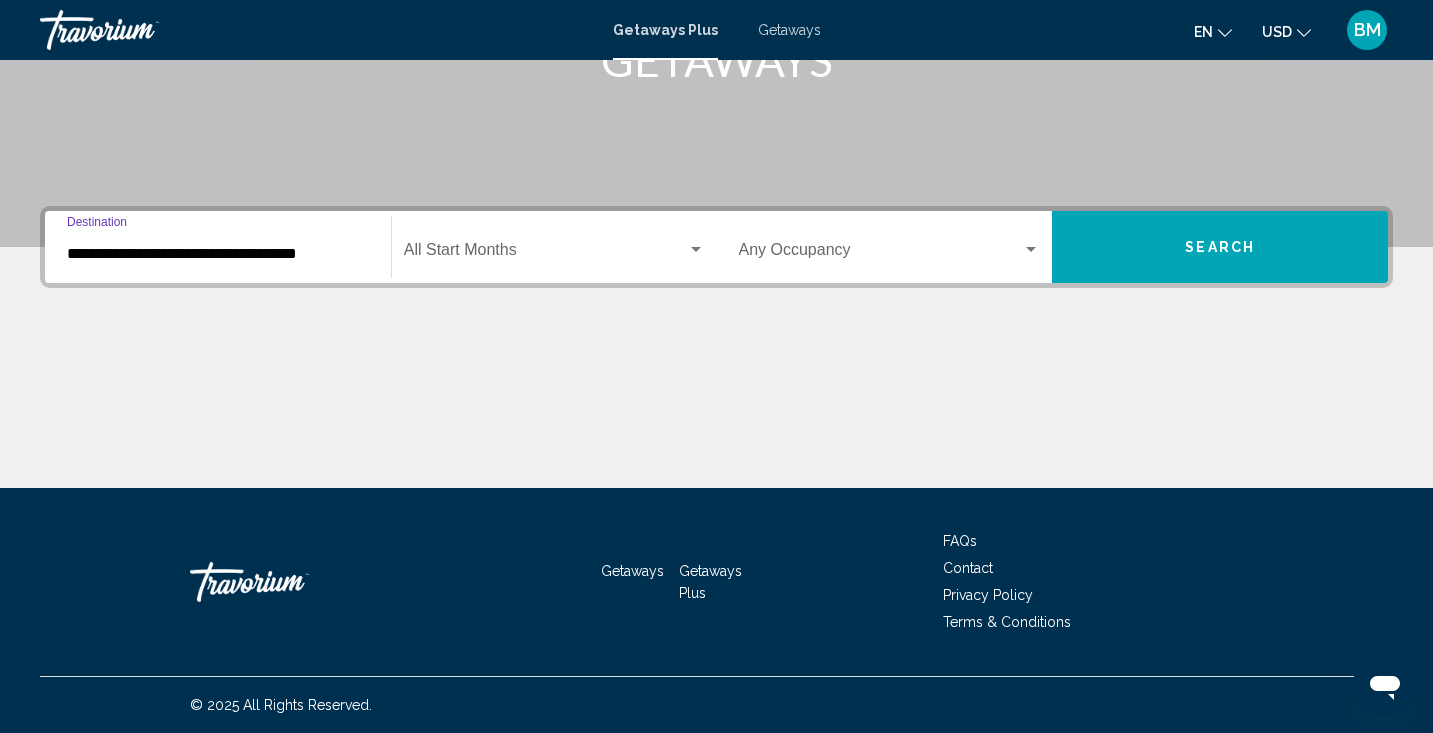 click on "**********" at bounding box center (218, 254) 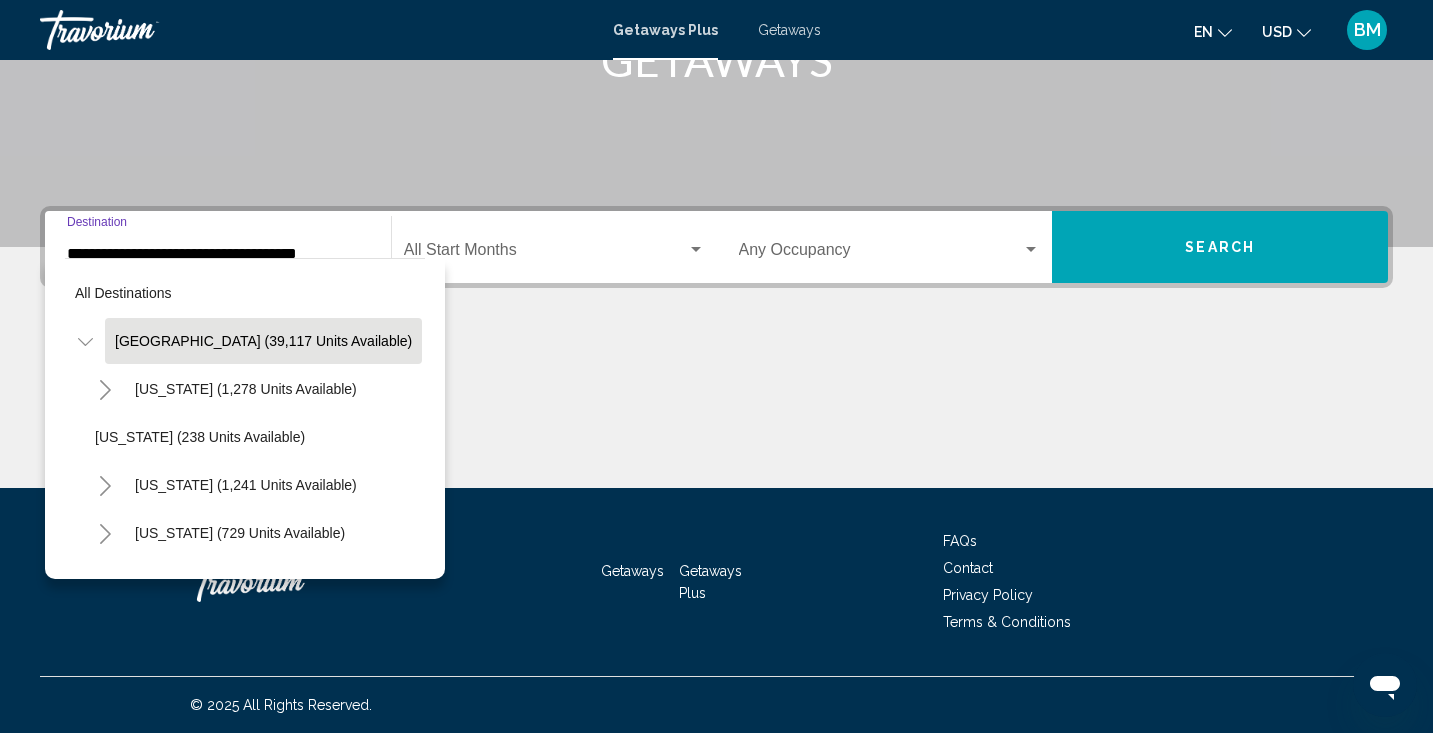 scroll, scrollTop: 327, scrollLeft: 0, axis: vertical 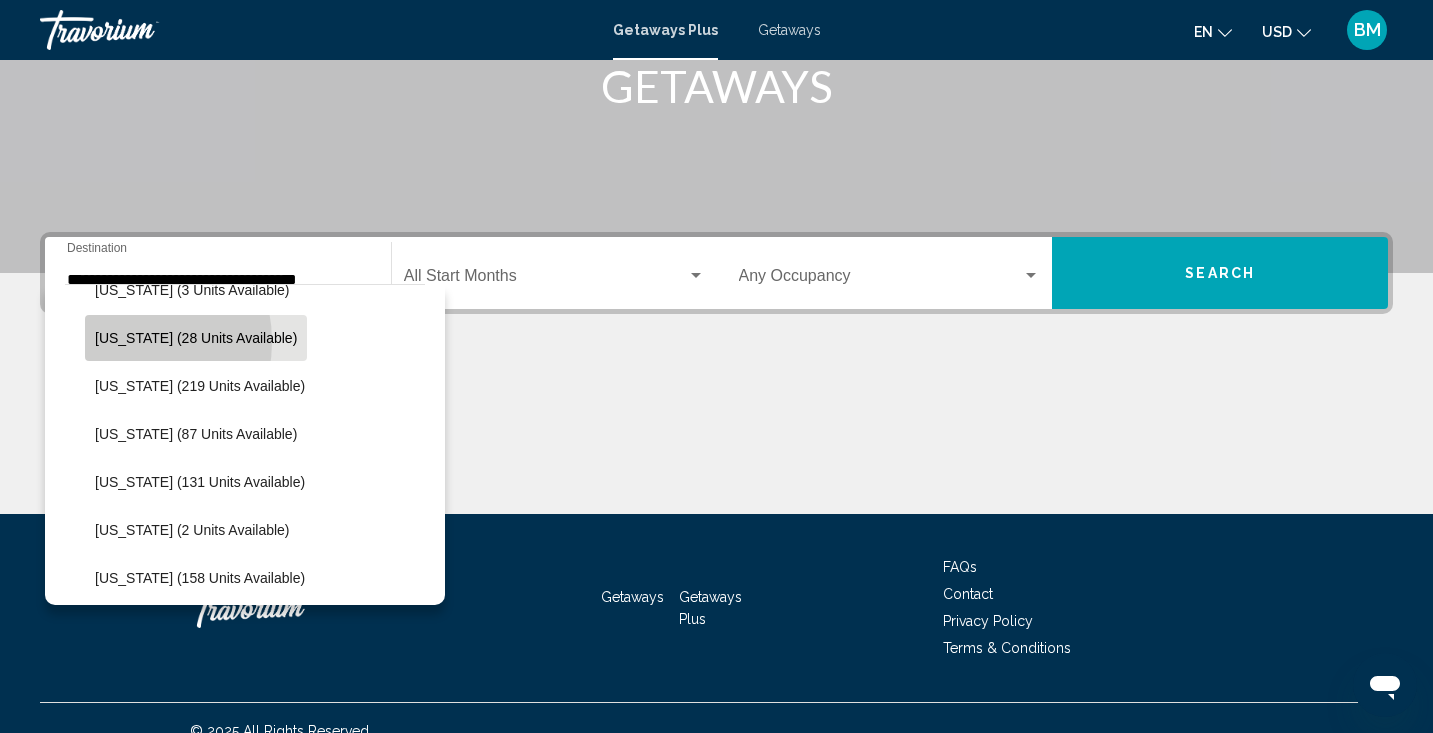click on "[US_STATE] (28 units available)" 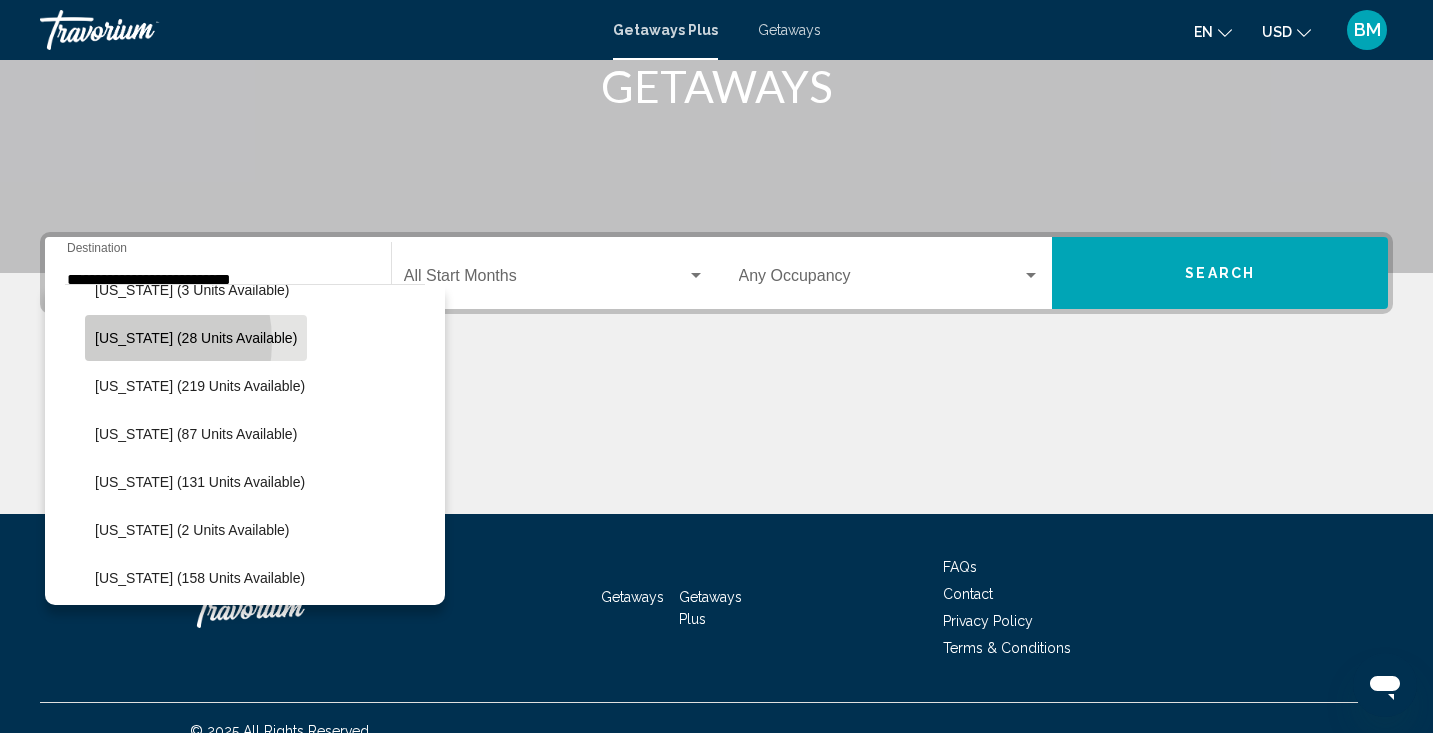 scroll, scrollTop: 353, scrollLeft: 0, axis: vertical 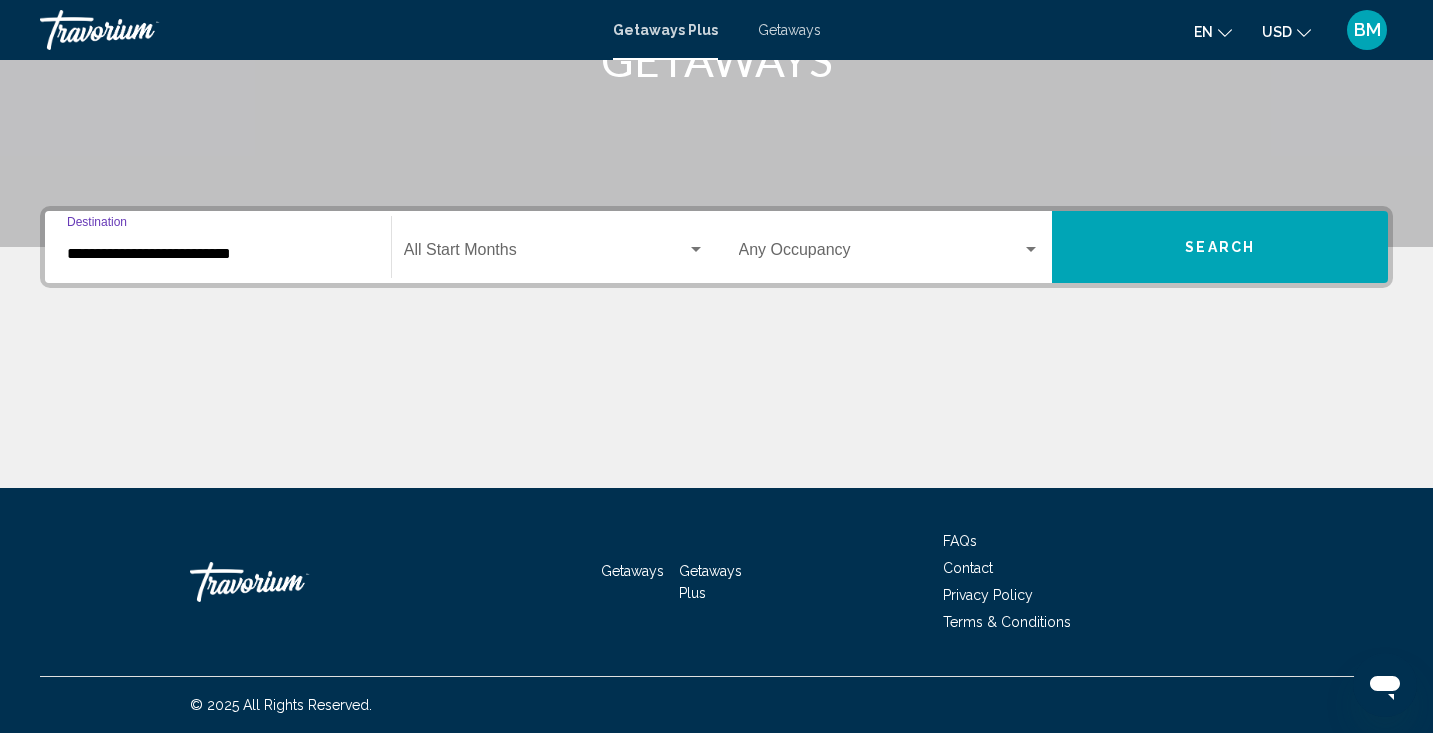 click at bounding box center (545, 254) 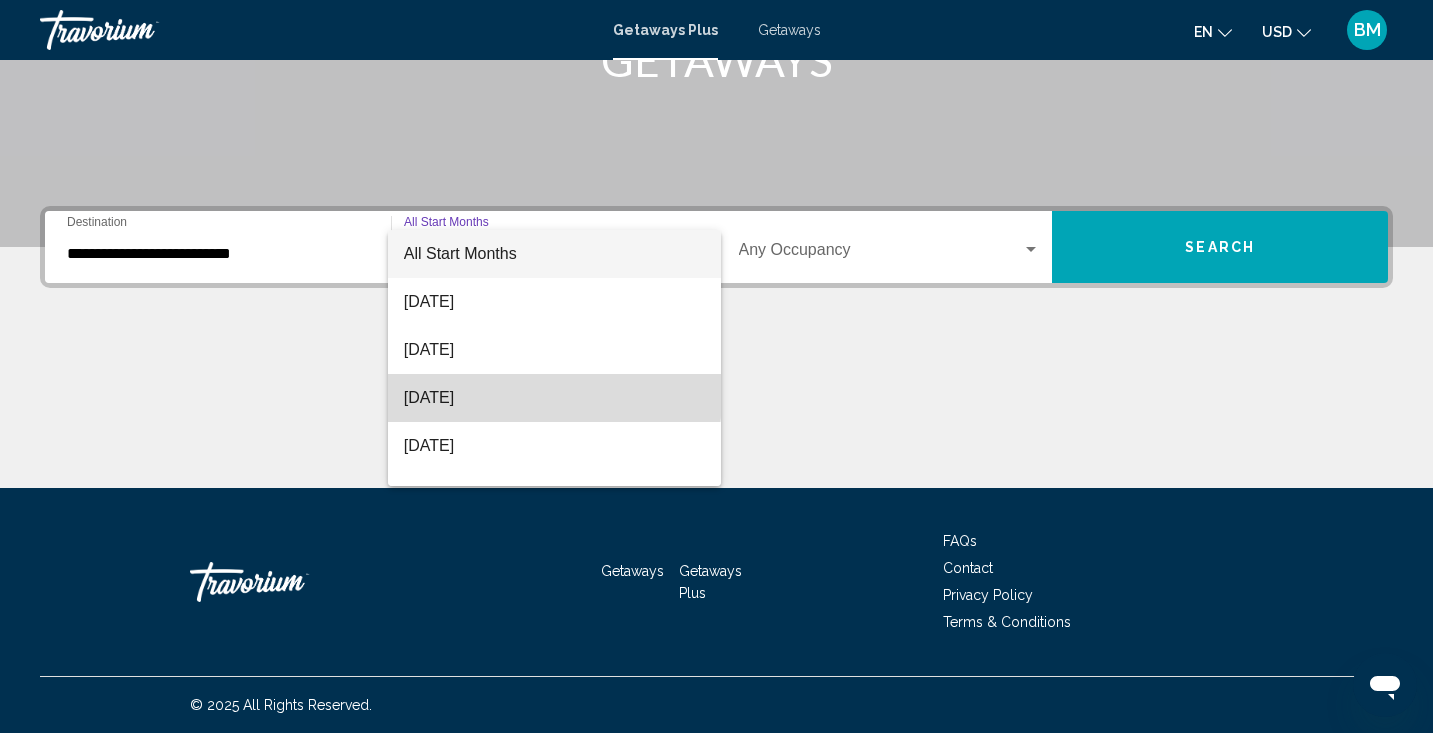 click on "[DATE]" at bounding box center [554, 398] 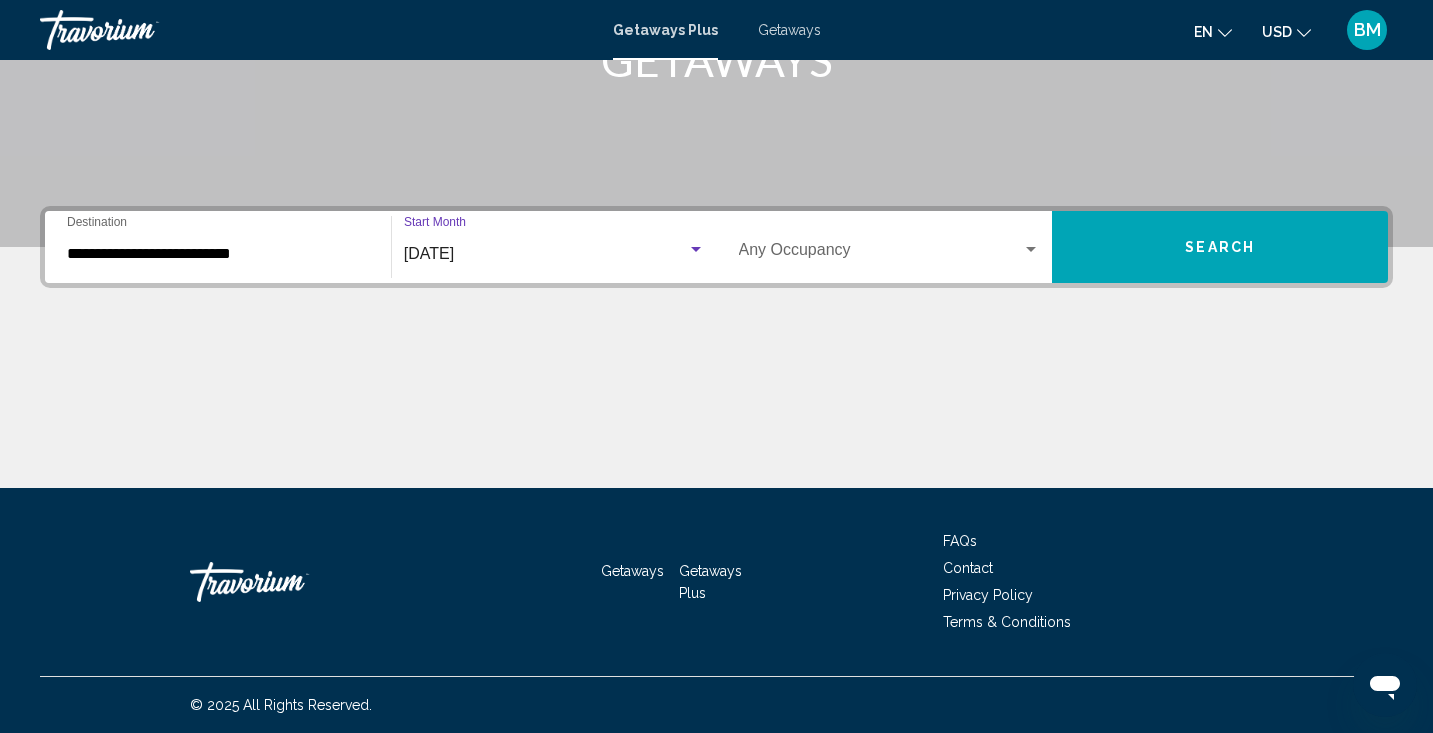 click at bounding box center [1031, 250] 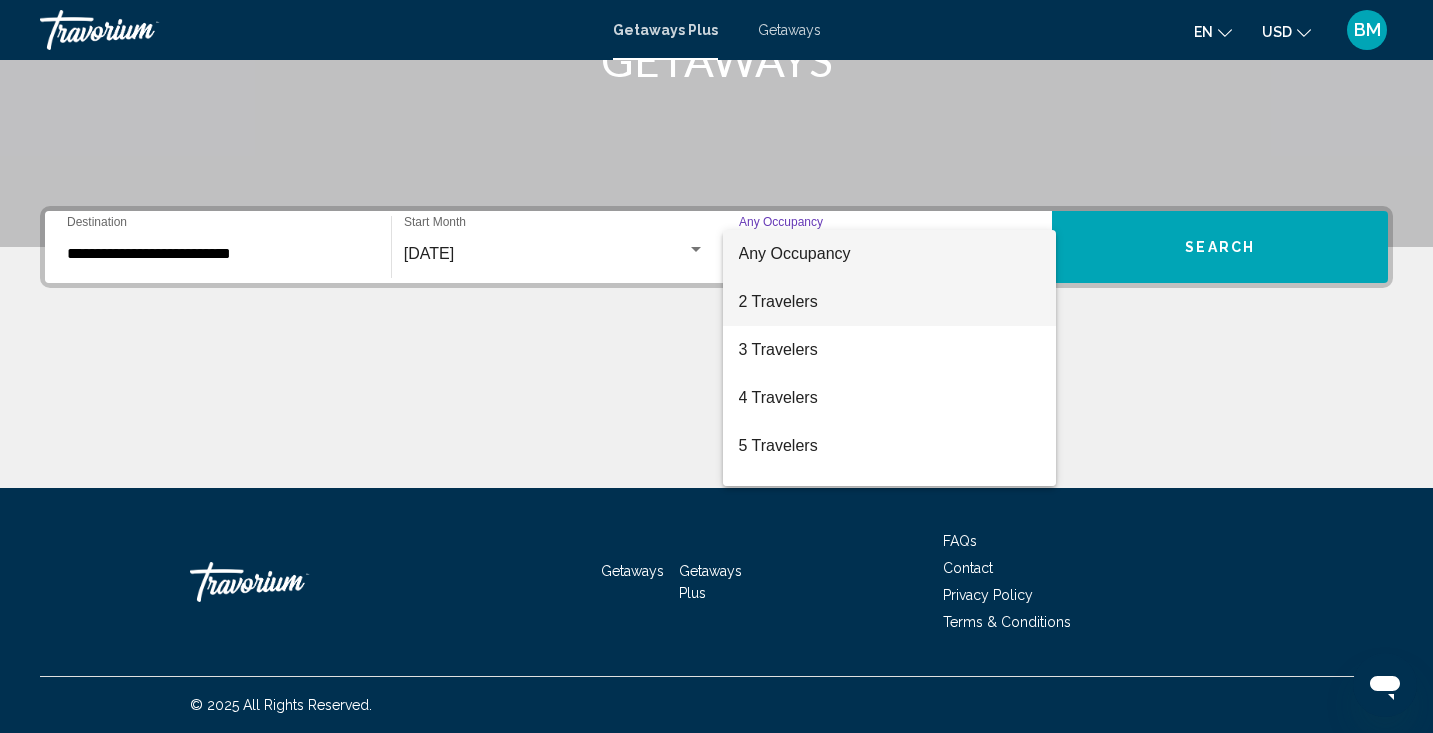 click on "2 Travelers" at bounding box center [890, 302] 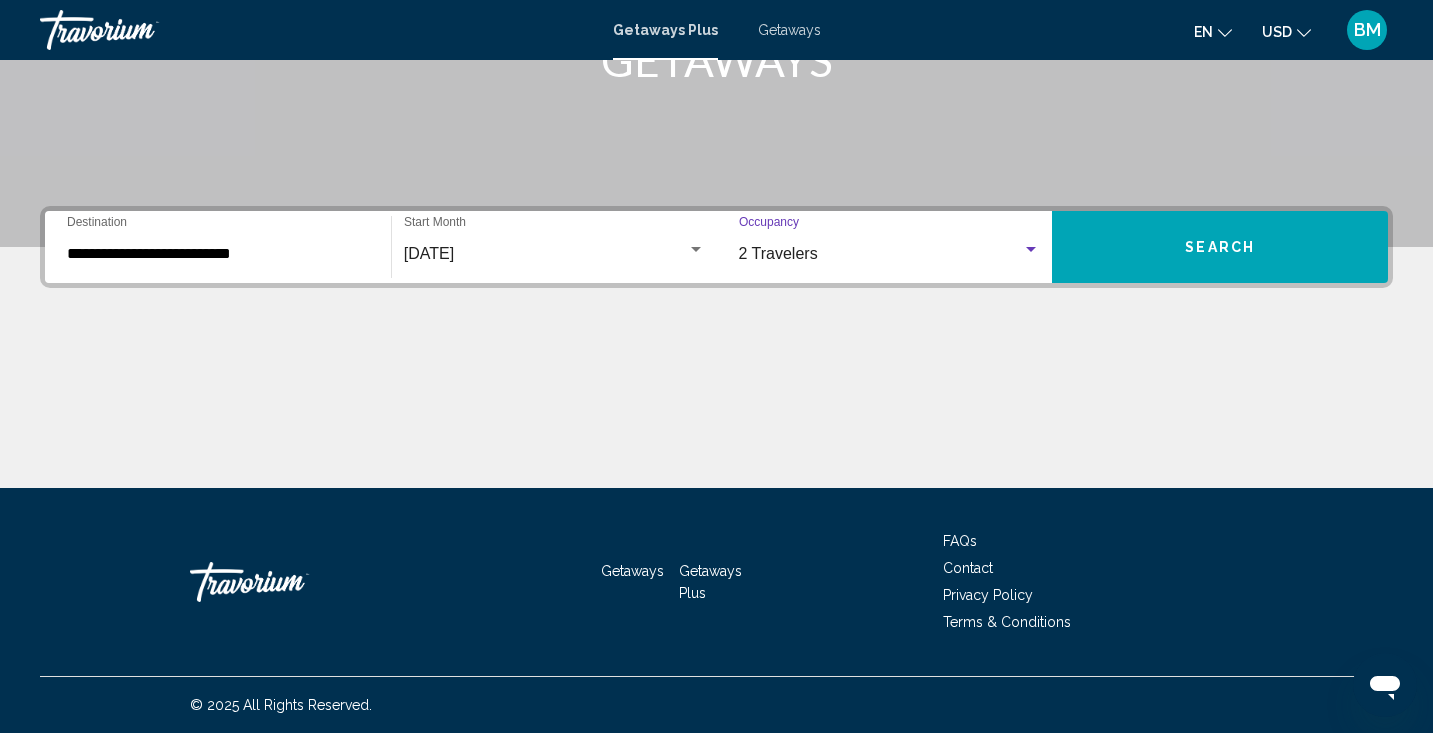 click on "Search" at bounding box center [1220, 247] 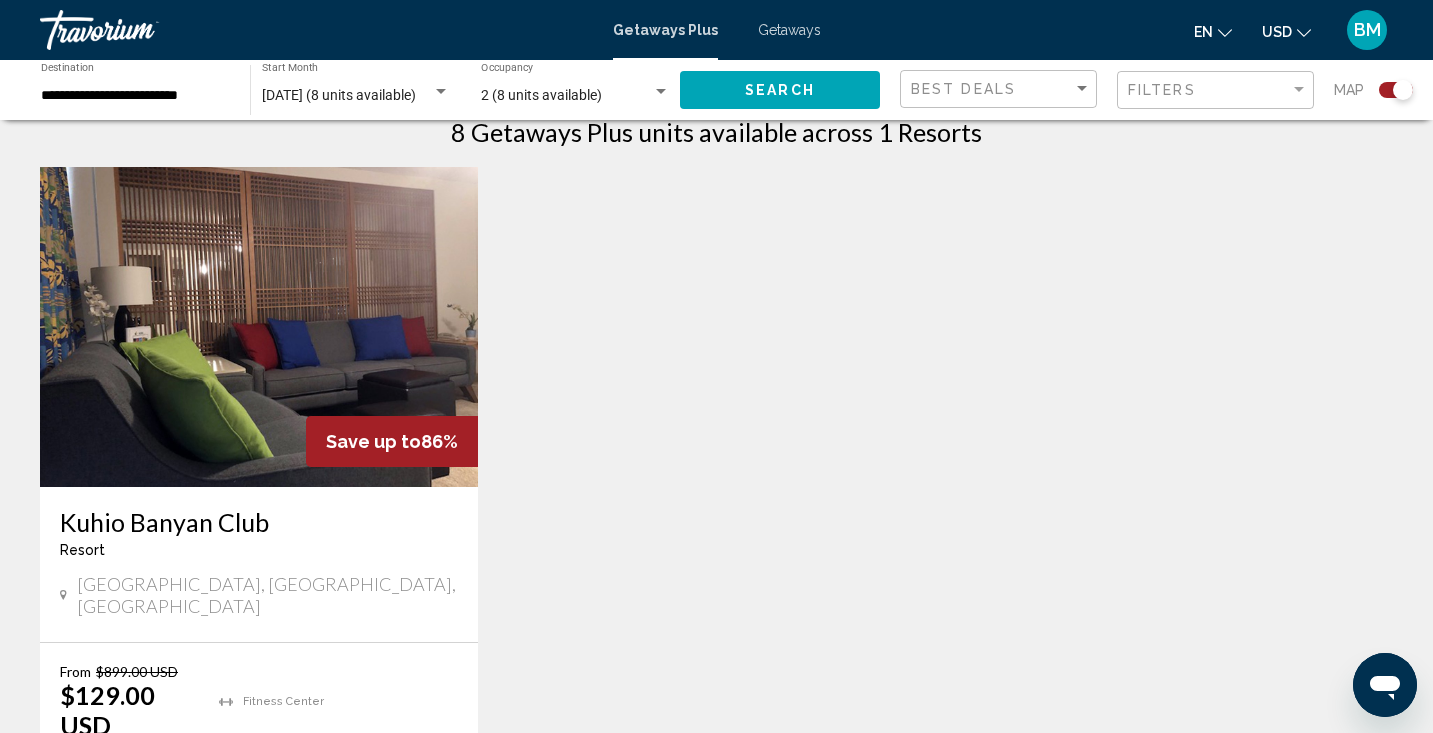 scroll, scrollTop: 660, scrollLeft: 0, axis: vertical 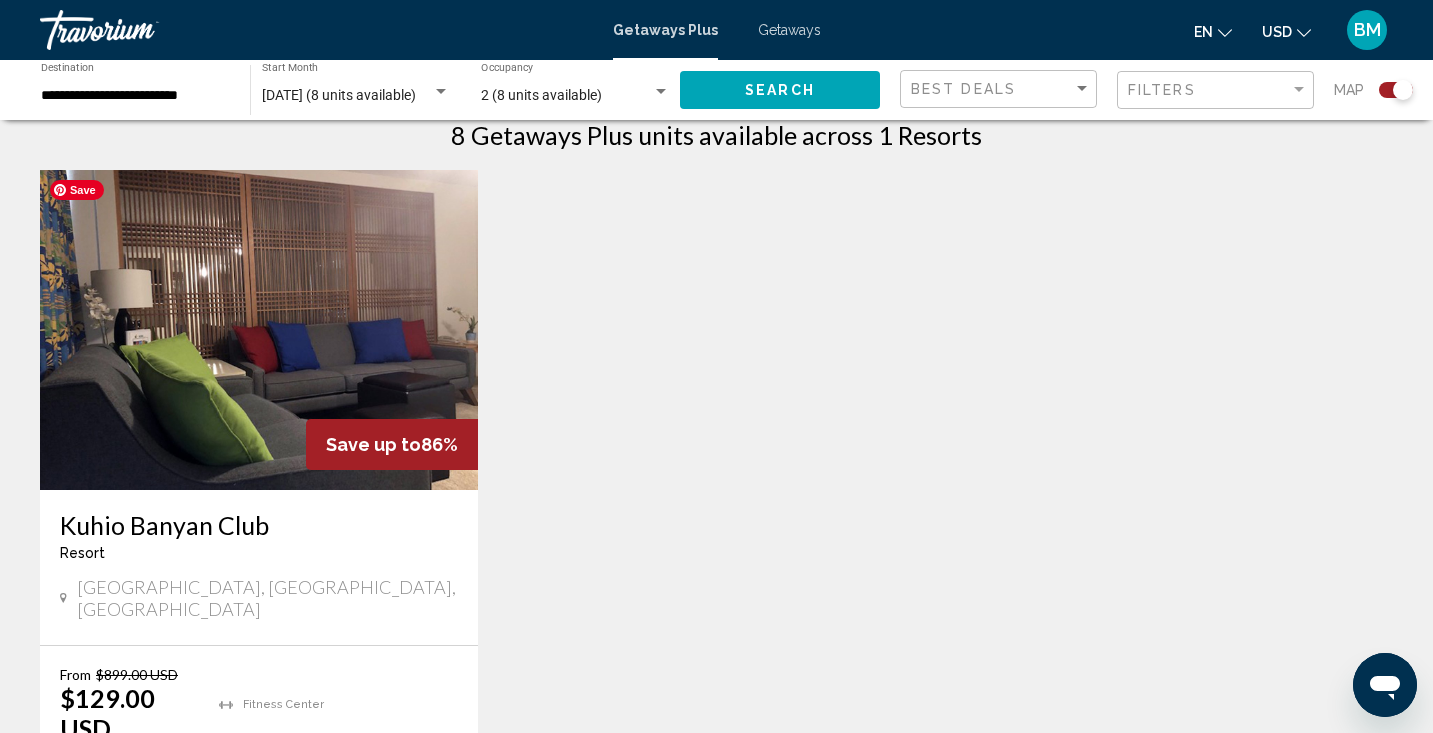 click at bounding box center [259, 330] 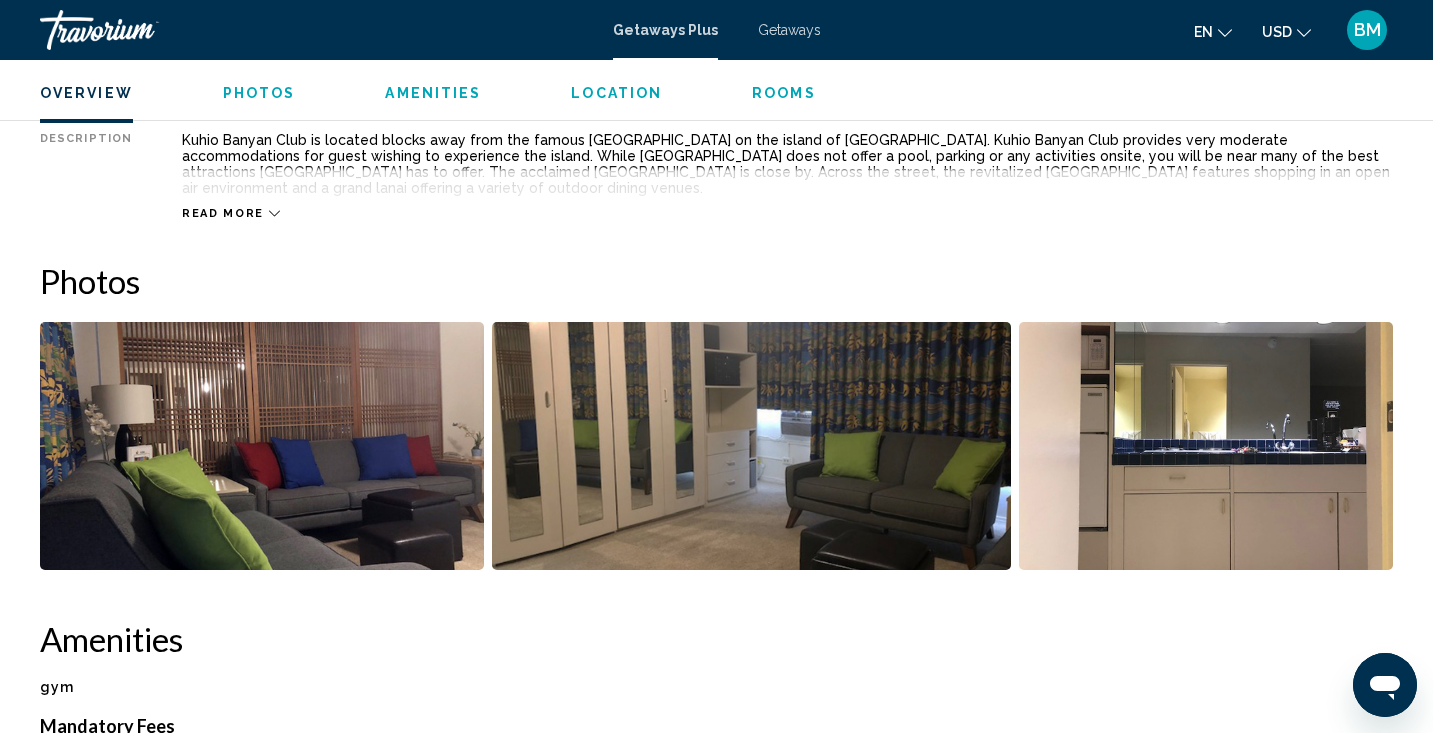 scroll, scrollTop: 791, scrollLeft: 0, axis: vertical 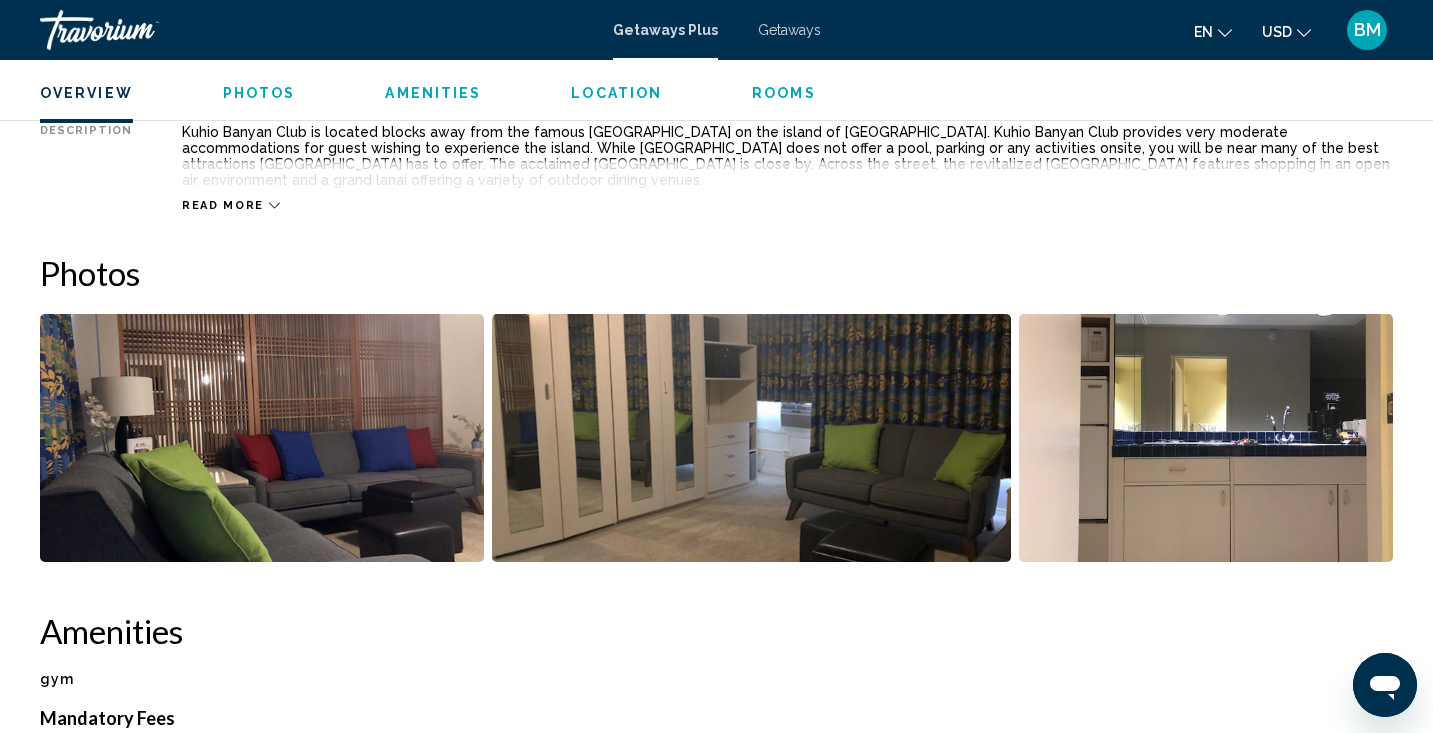 click 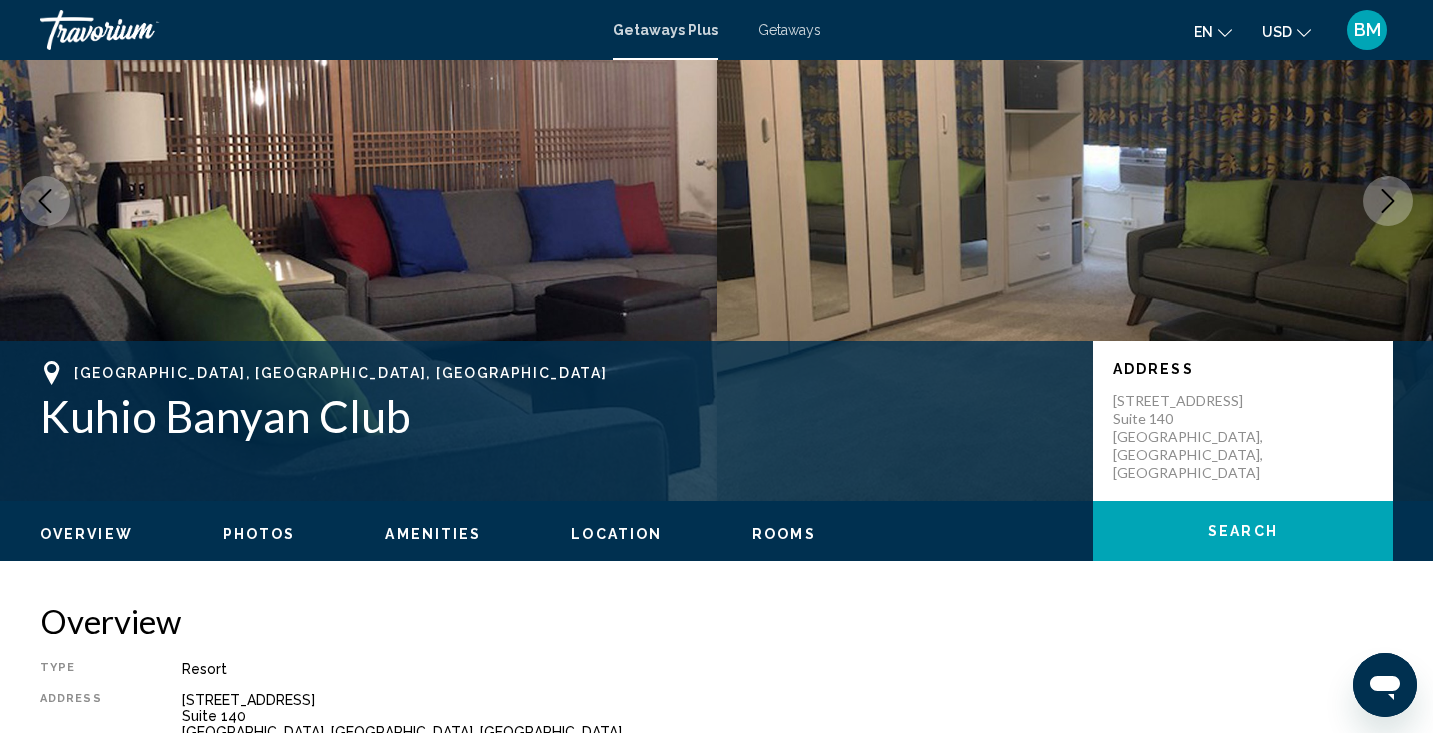 scroll, scrollTop: 0, scrollLeft: 0, axis: both 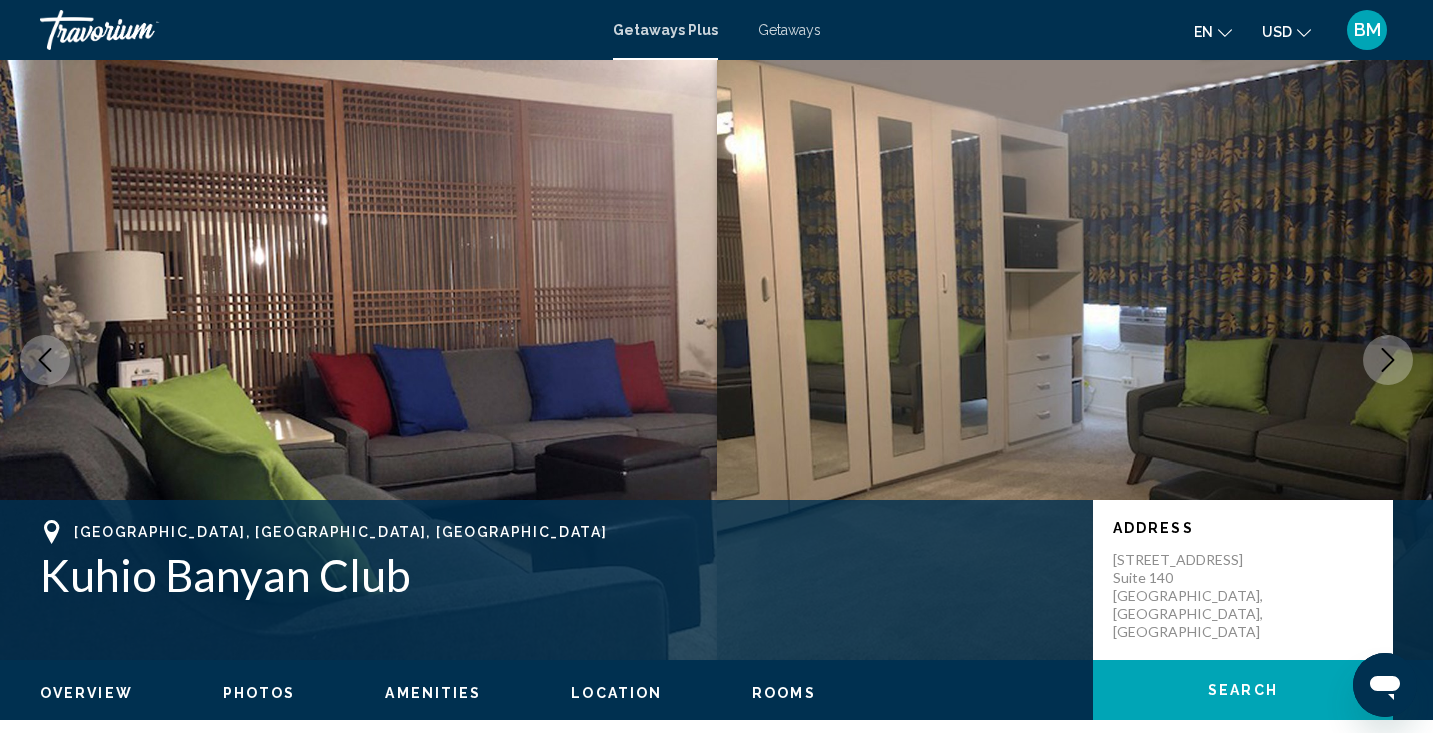 click on "Getaways" at bounding box center [789, 30] 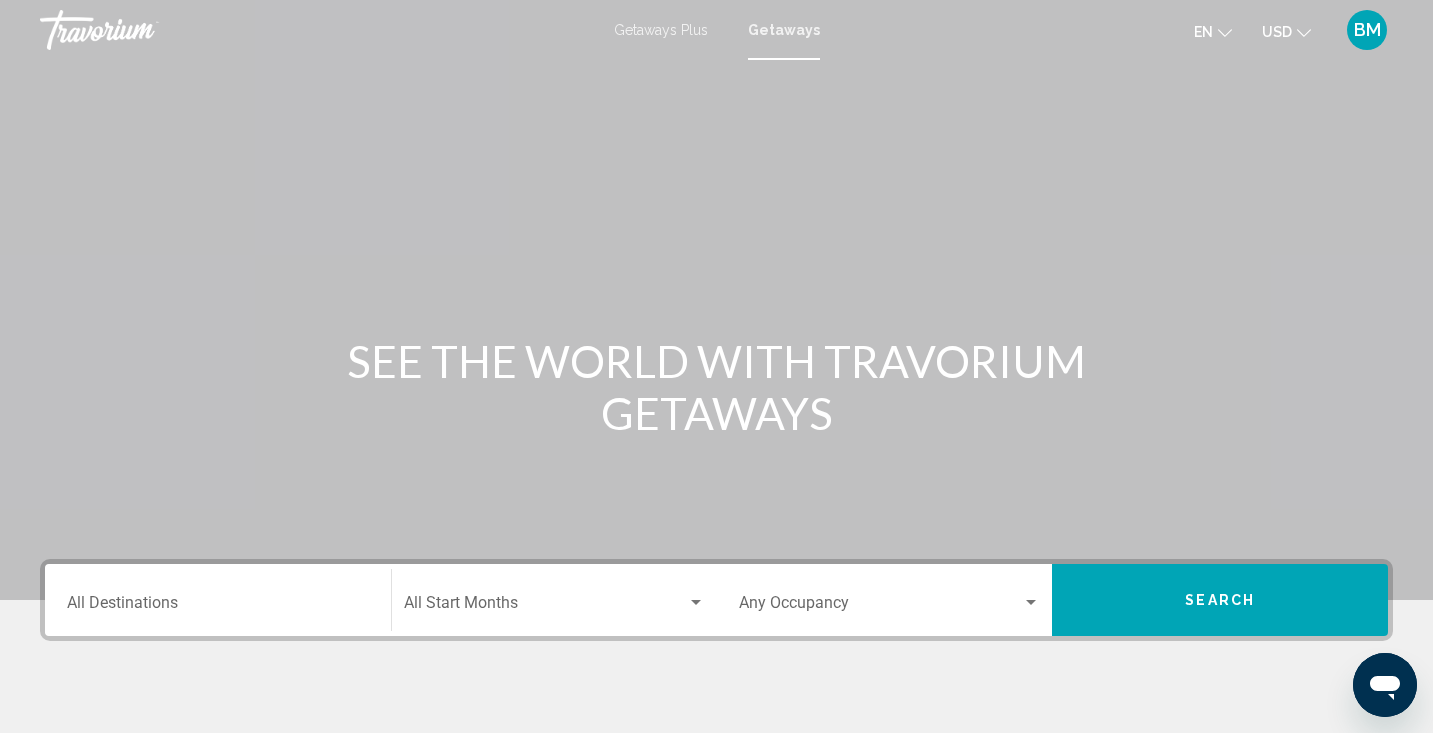 click on "Destination All Destinations" at bounding box center (218, 607) 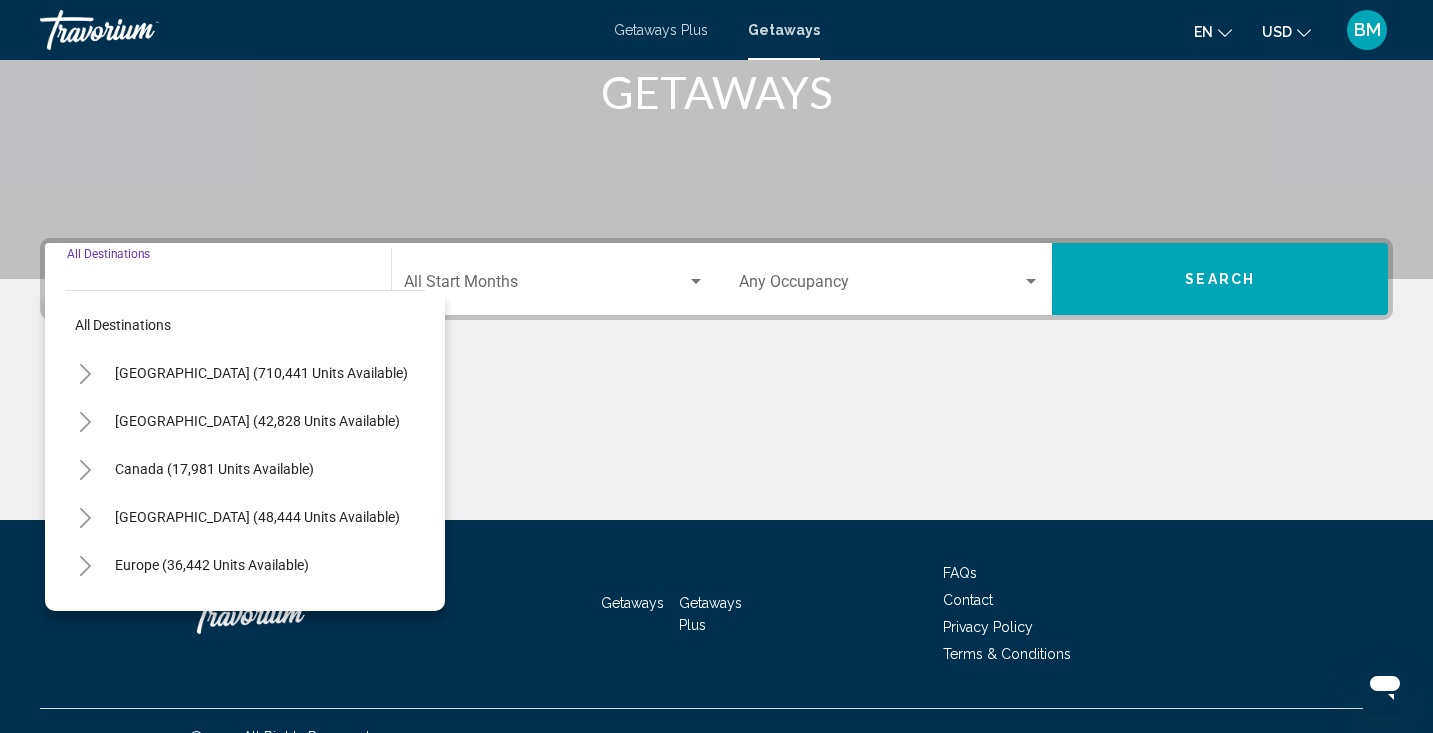 scroll, scrollTop: 353, scrollLeft: 0, axis: vertical 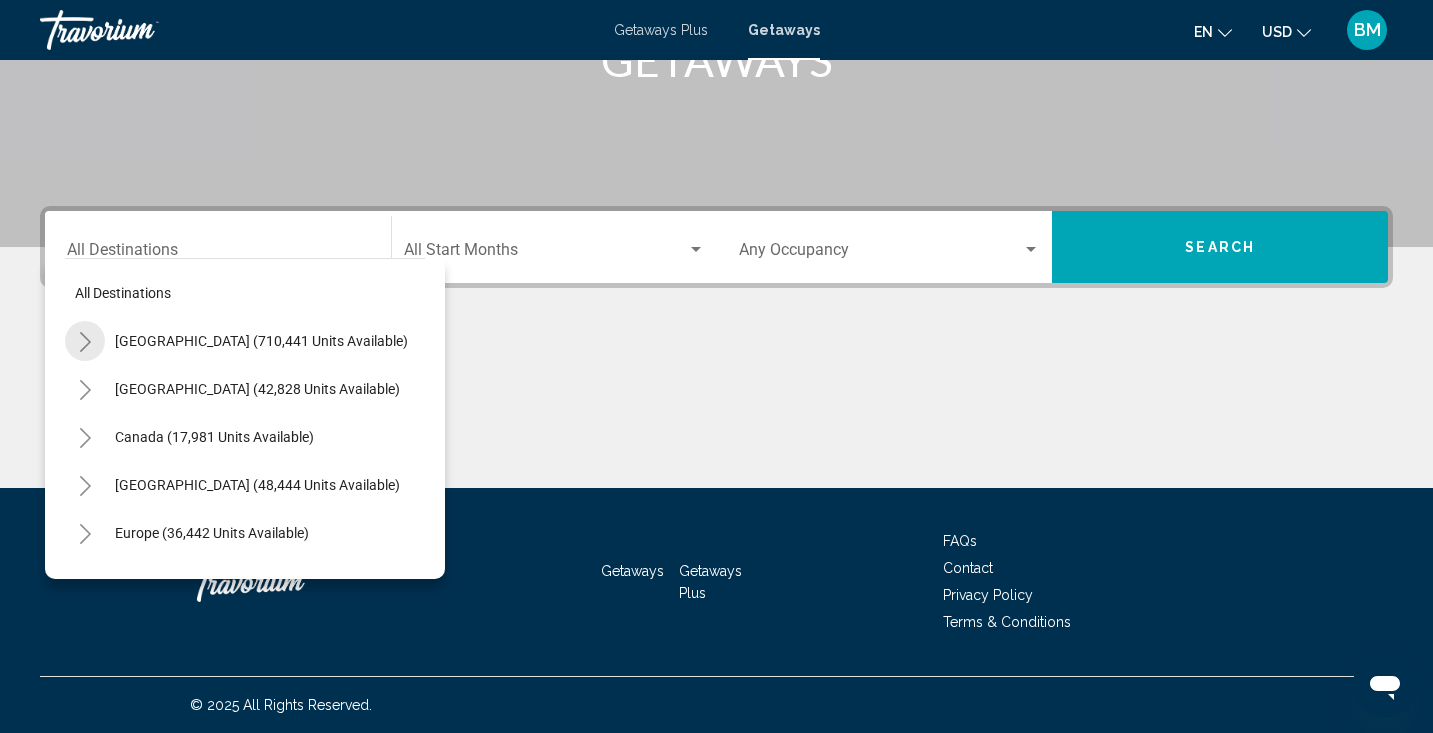 click 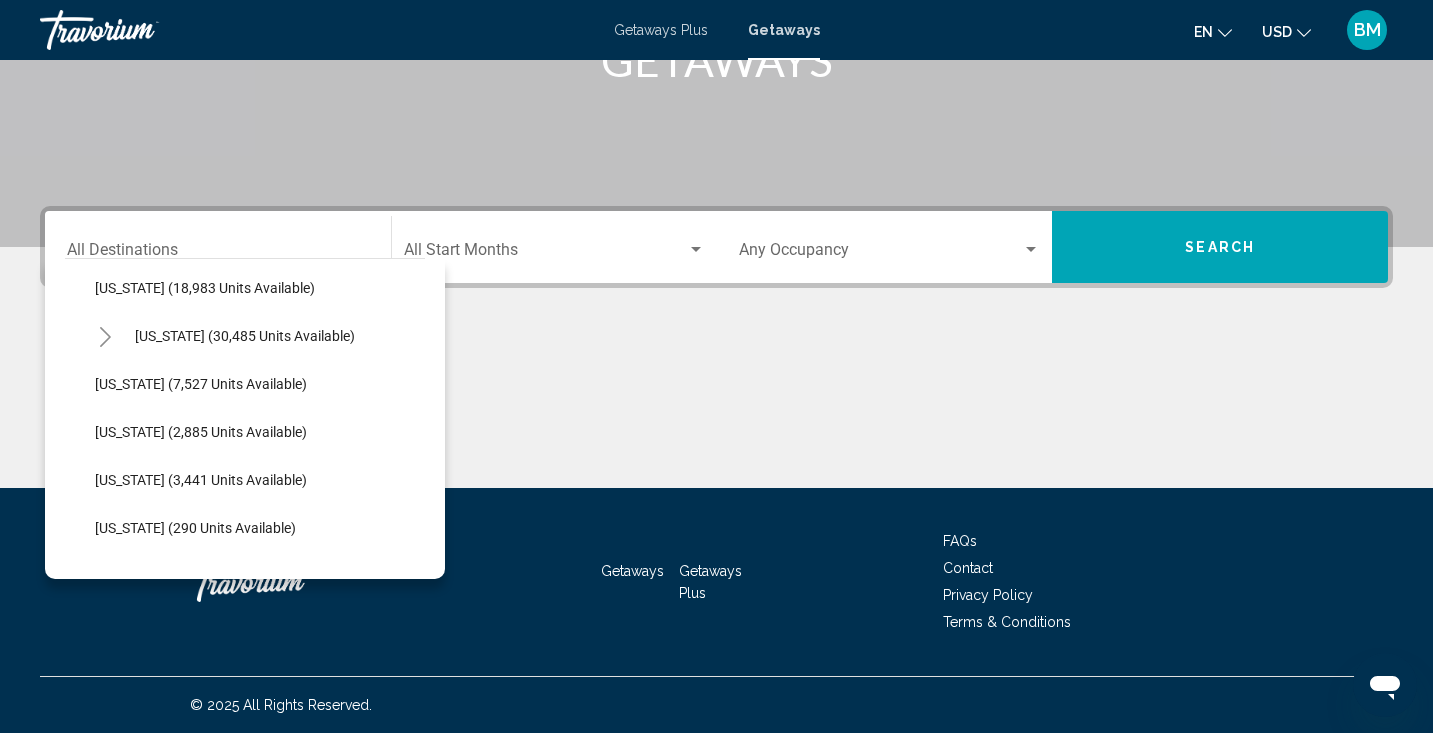 scroll, scrollTop: 429, scrollLeft: 0, axis: vertical 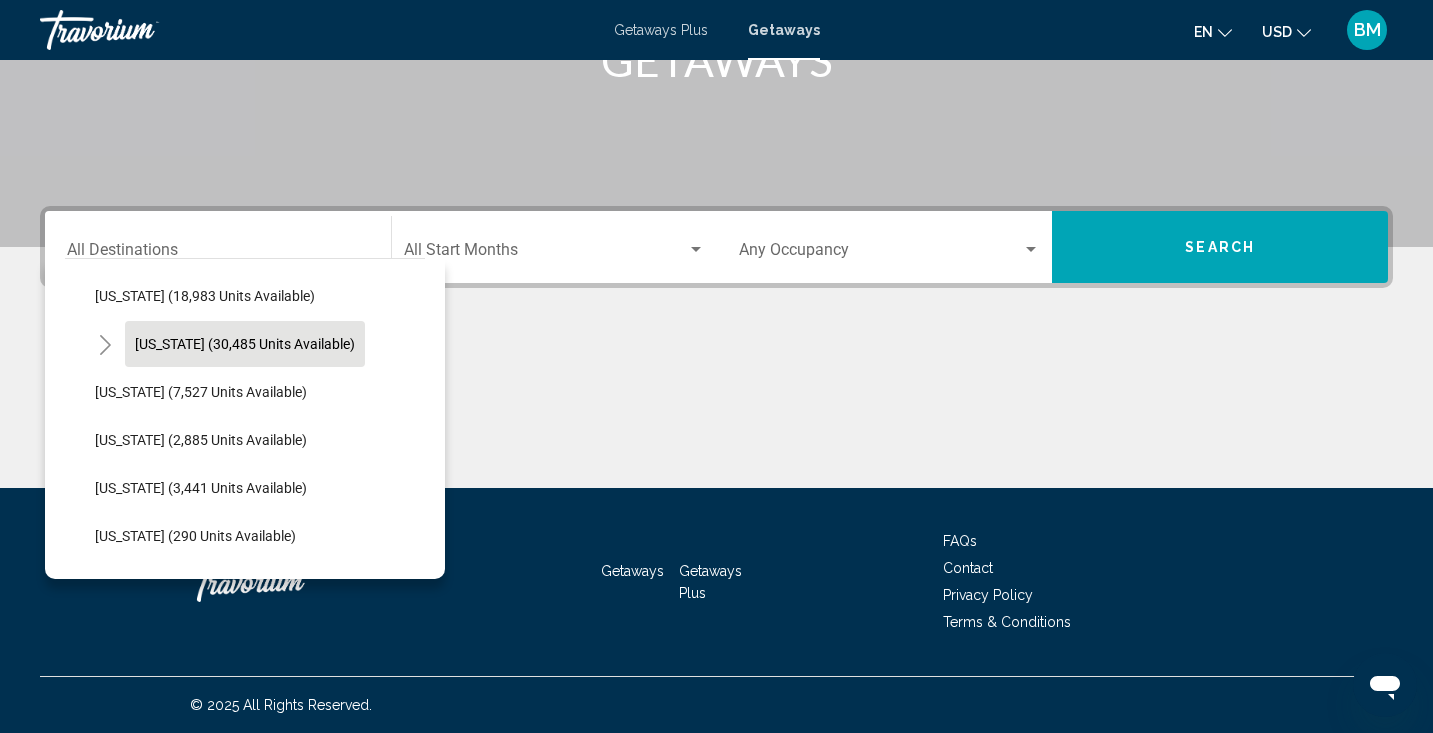 click on "[US_STATE] (30,485 units available)" 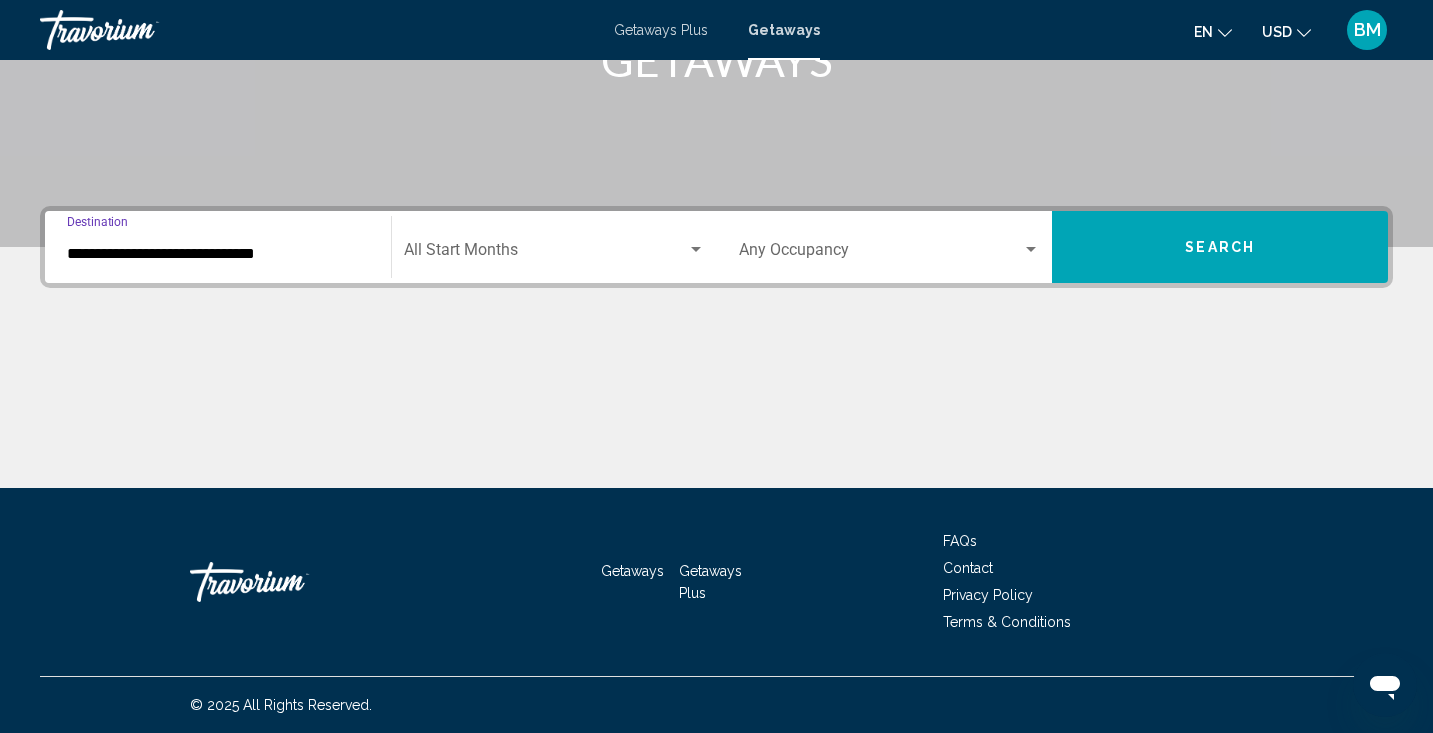 click on "Start Month All Start Months" 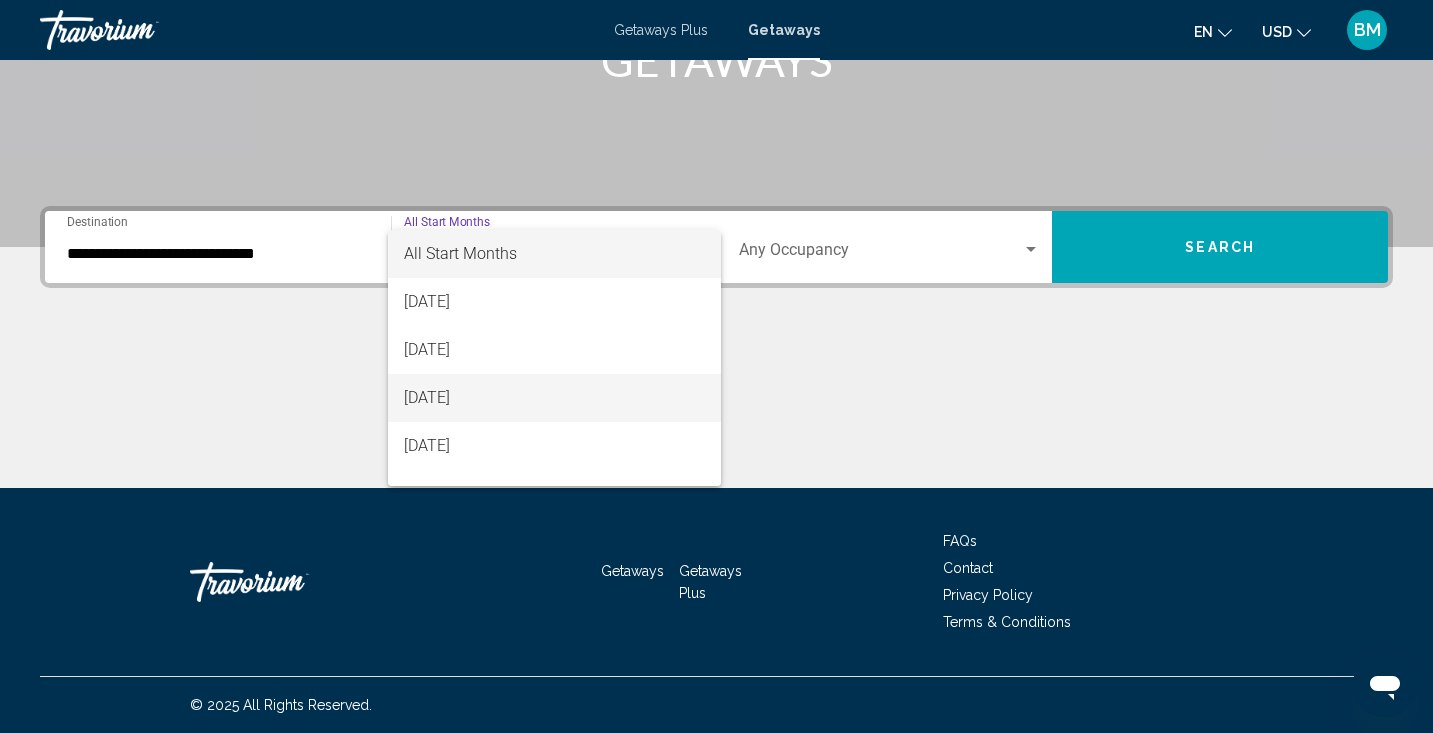 click on "[DATE]" at bounding box center (554, 398) 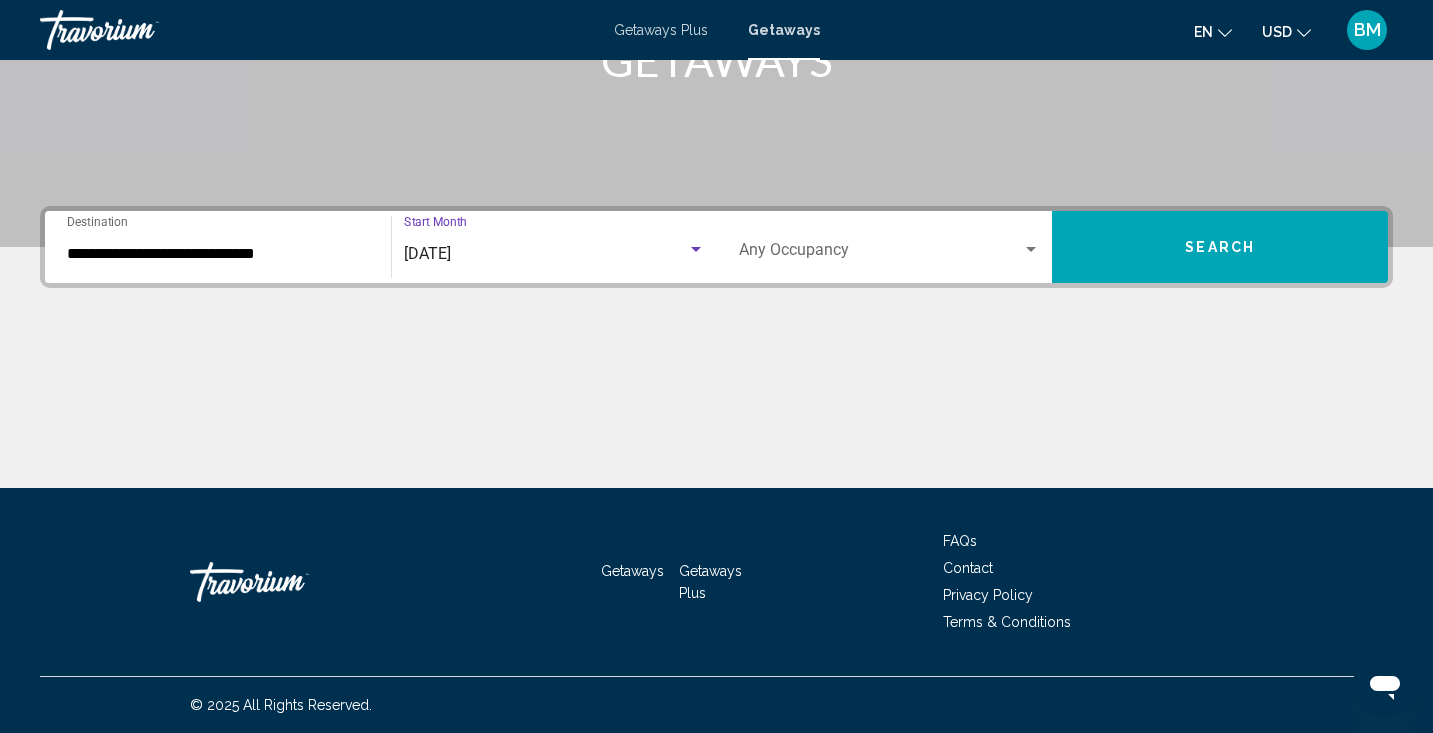click on "Occupancy Any Occupancy" at bounding box center (890, 247) 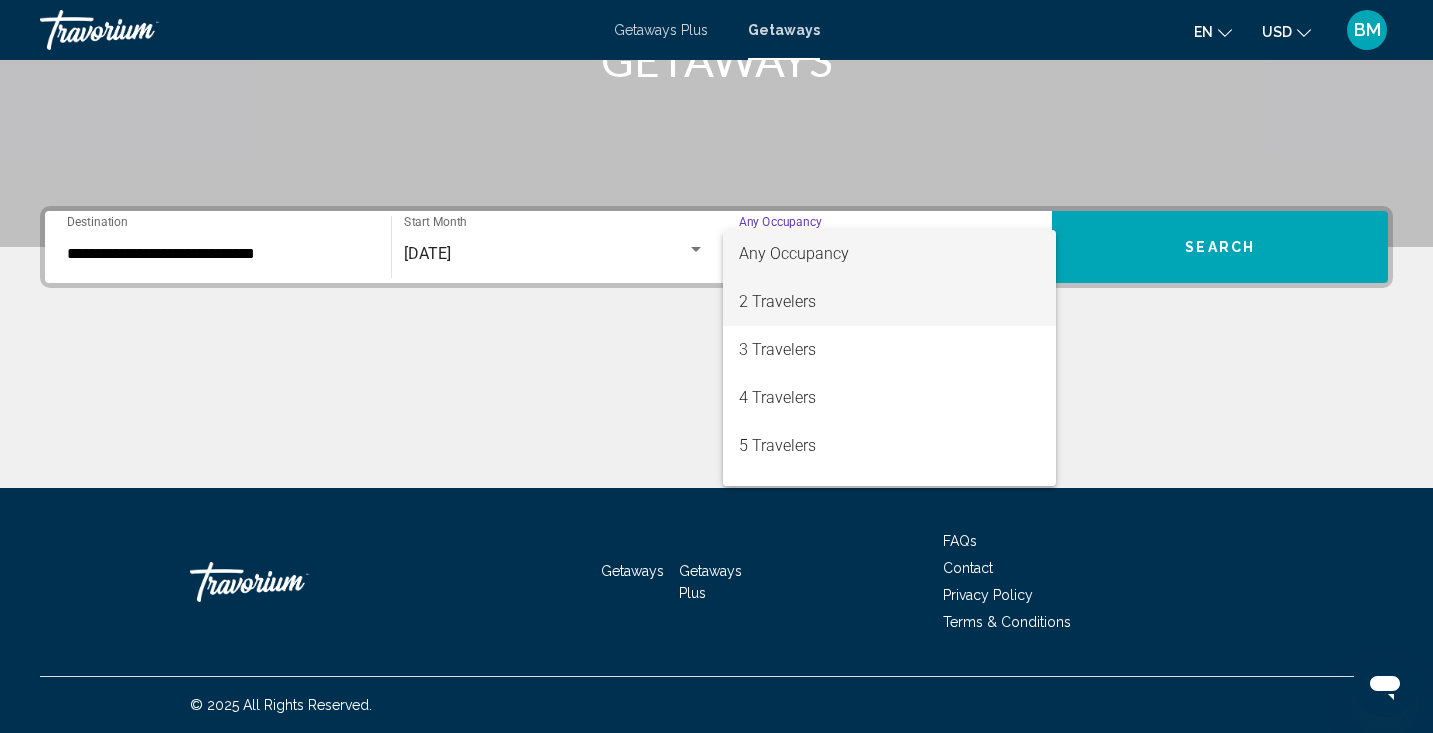 click on "2 Travelers" at bounding box center (890, 302) 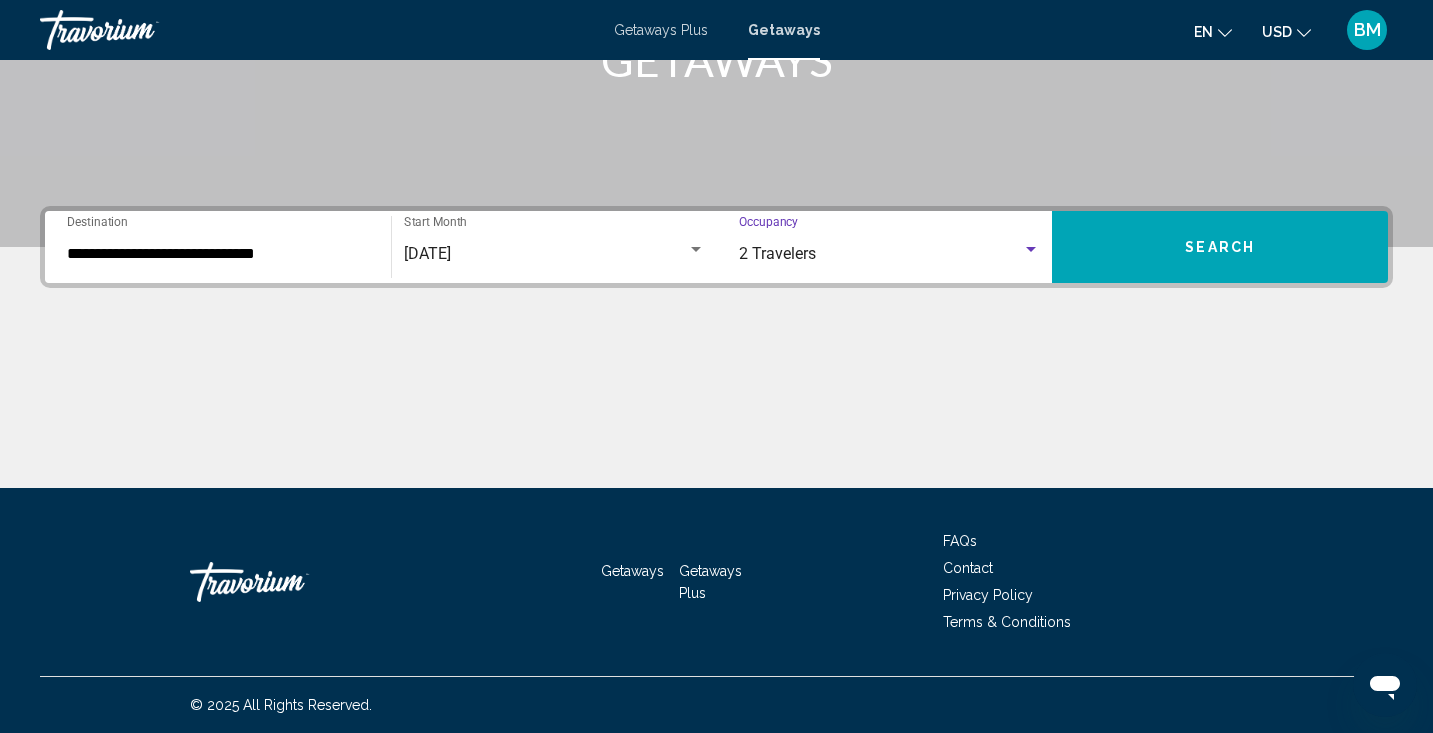 click on "Search" at bounding box center (1220, 247) 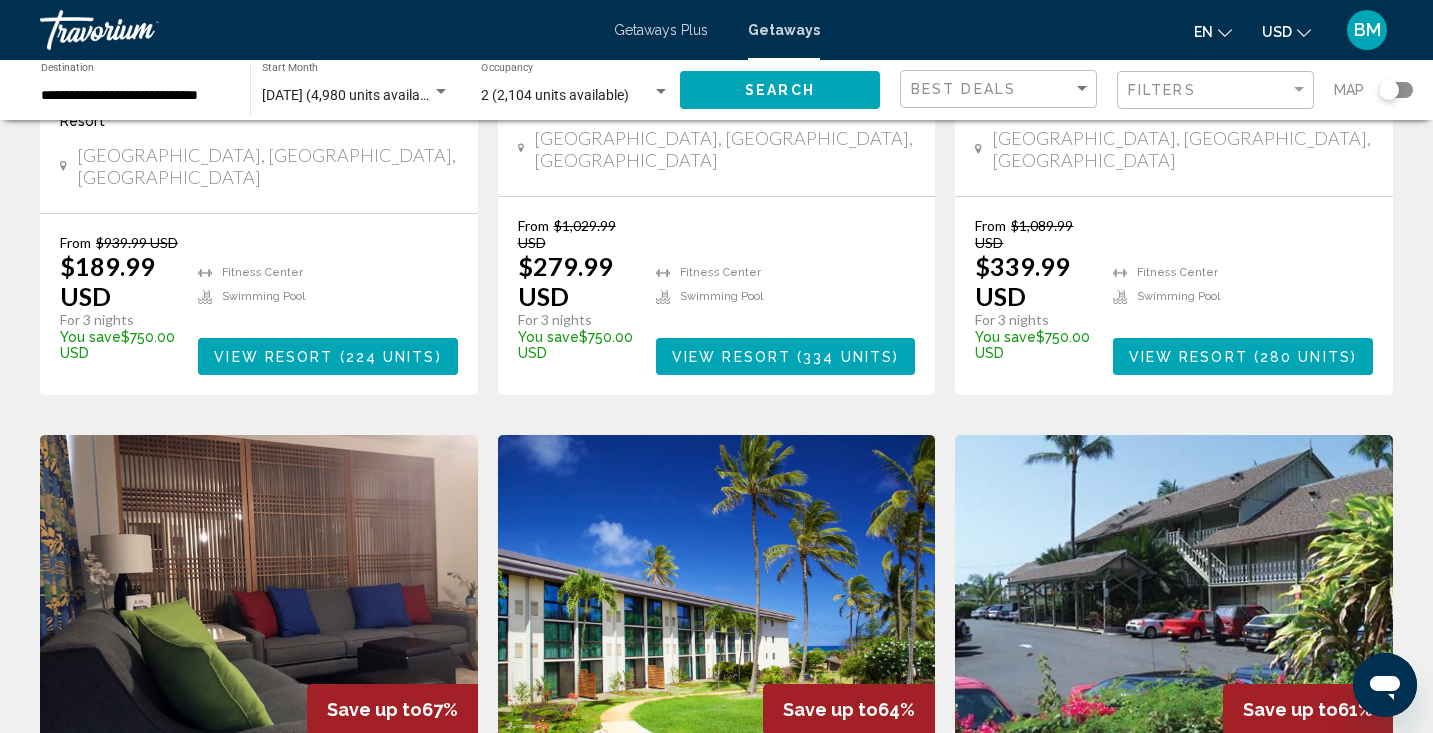 scroll, scrollTop: 0, scrollLeft: 0, axis: both 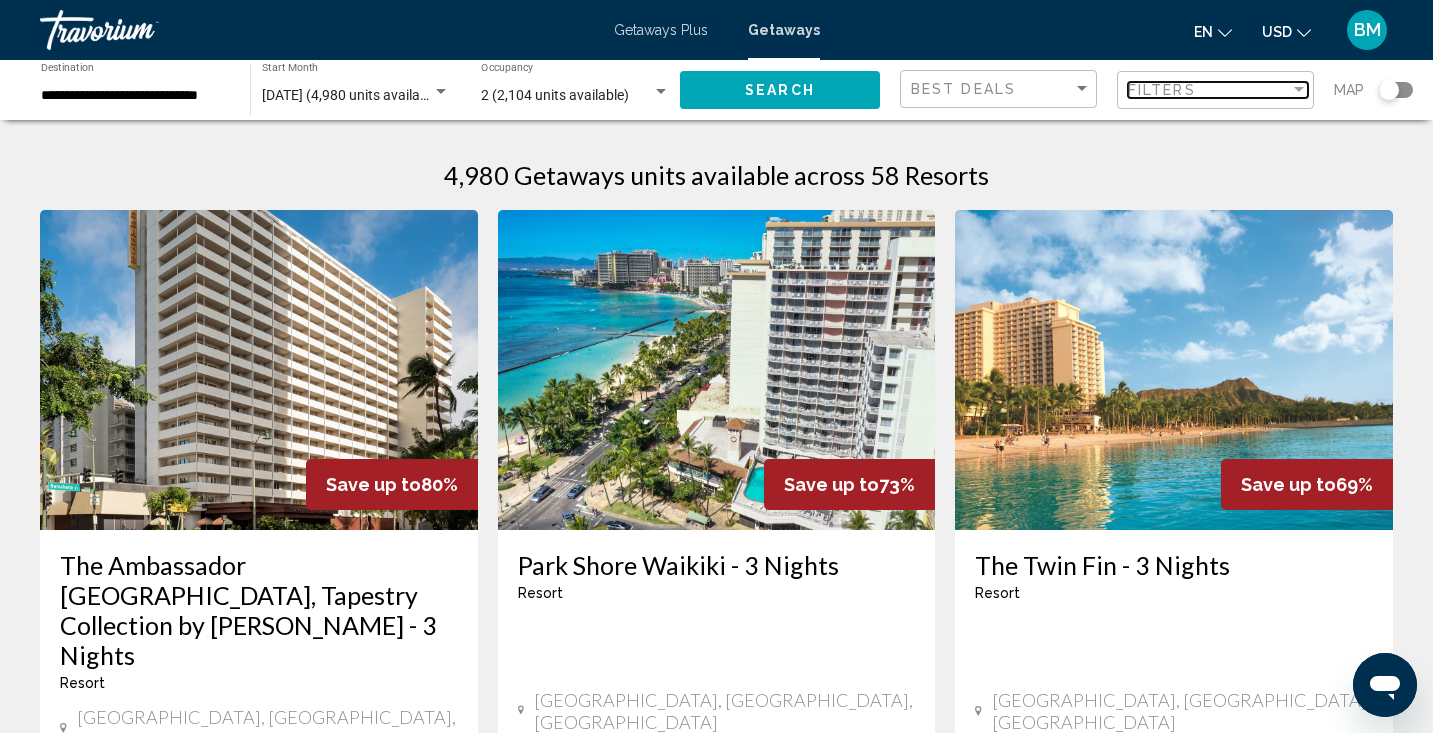 click at bounding box center (1299, 90) 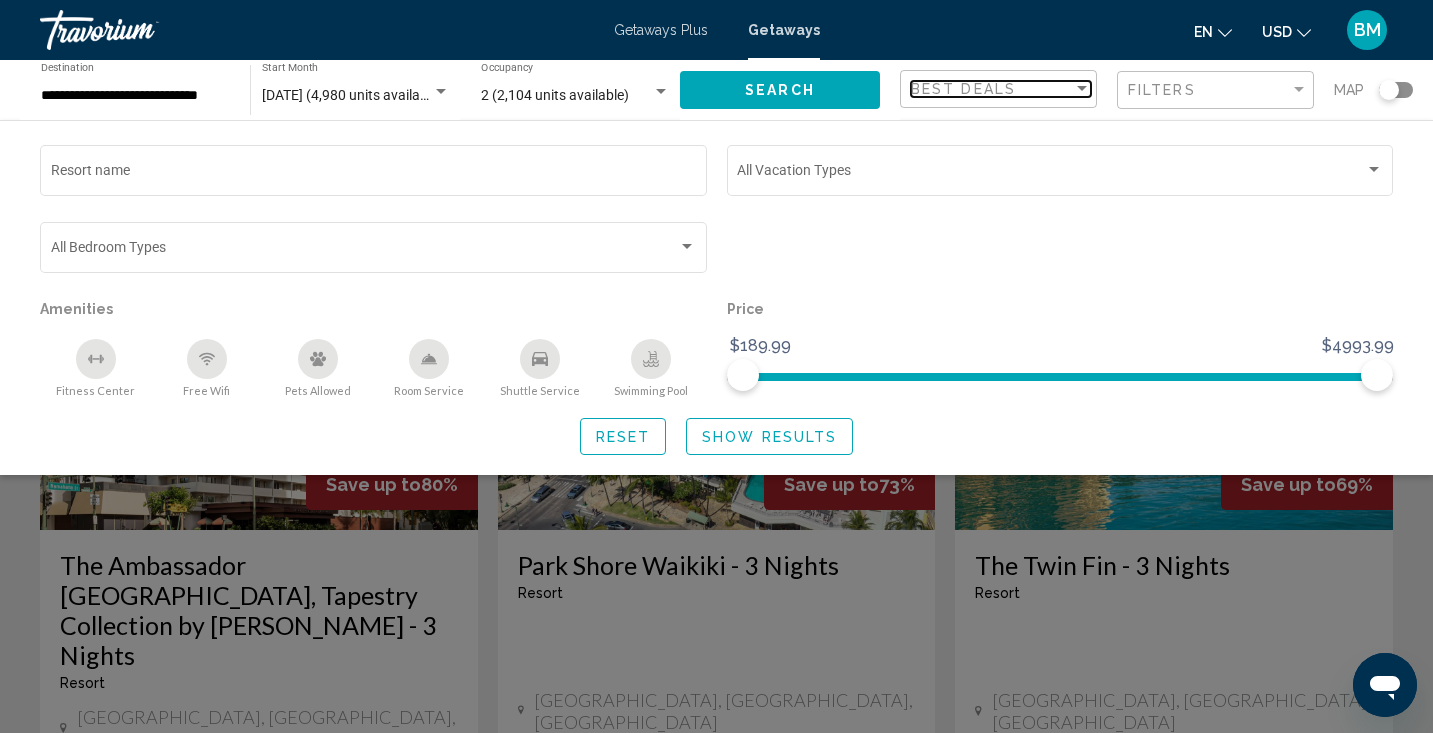 click at bounding box center (1082, 89) 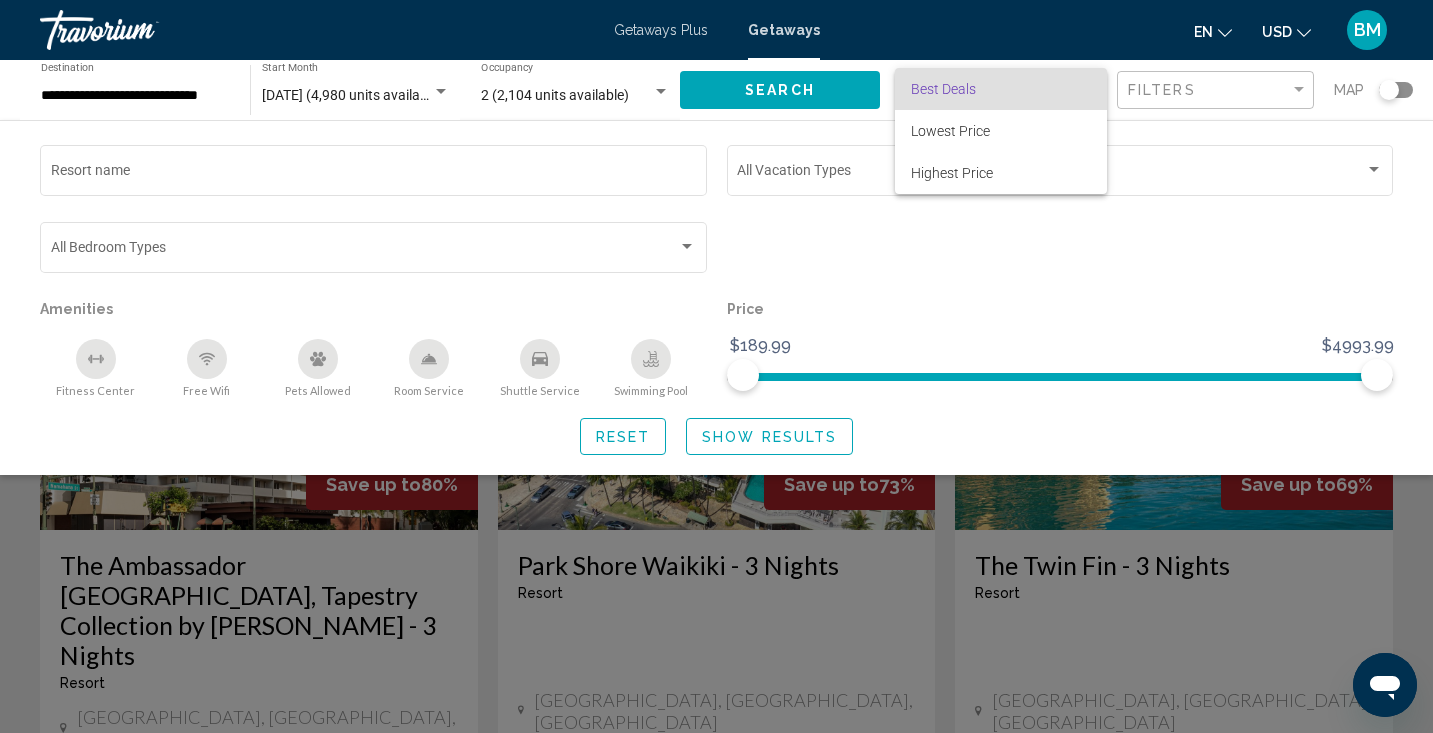 click at bounding box center (716, 366) 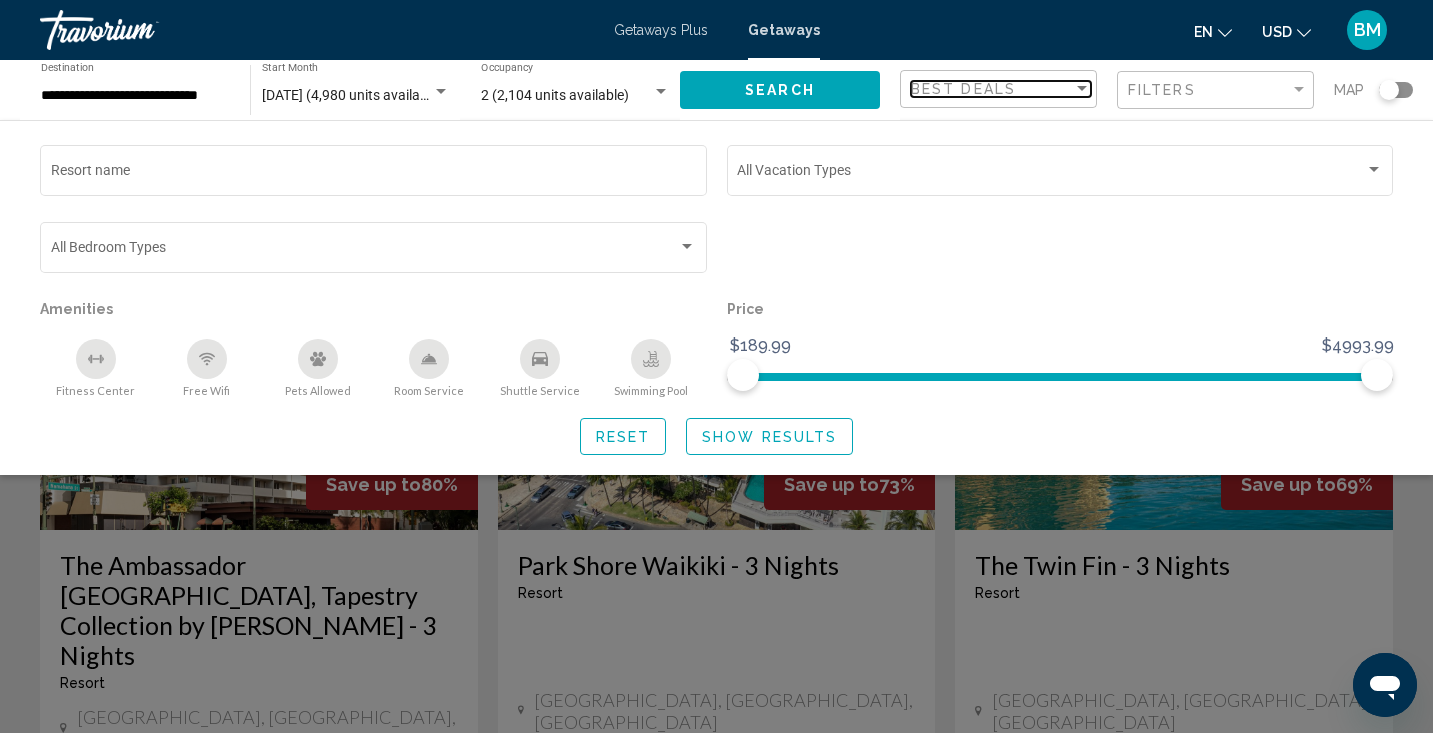 click at bounding box center [1082, 88] 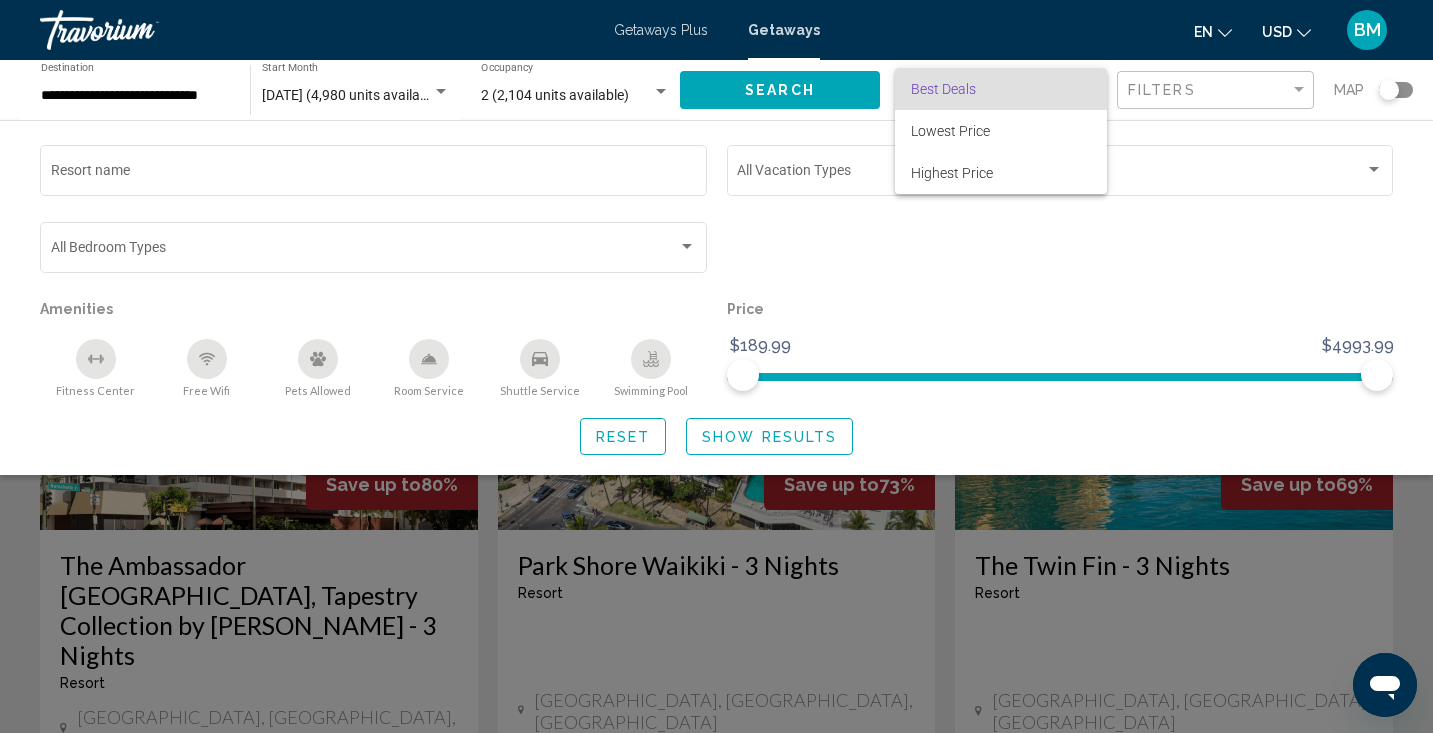 click at bounding box center [716, 366] 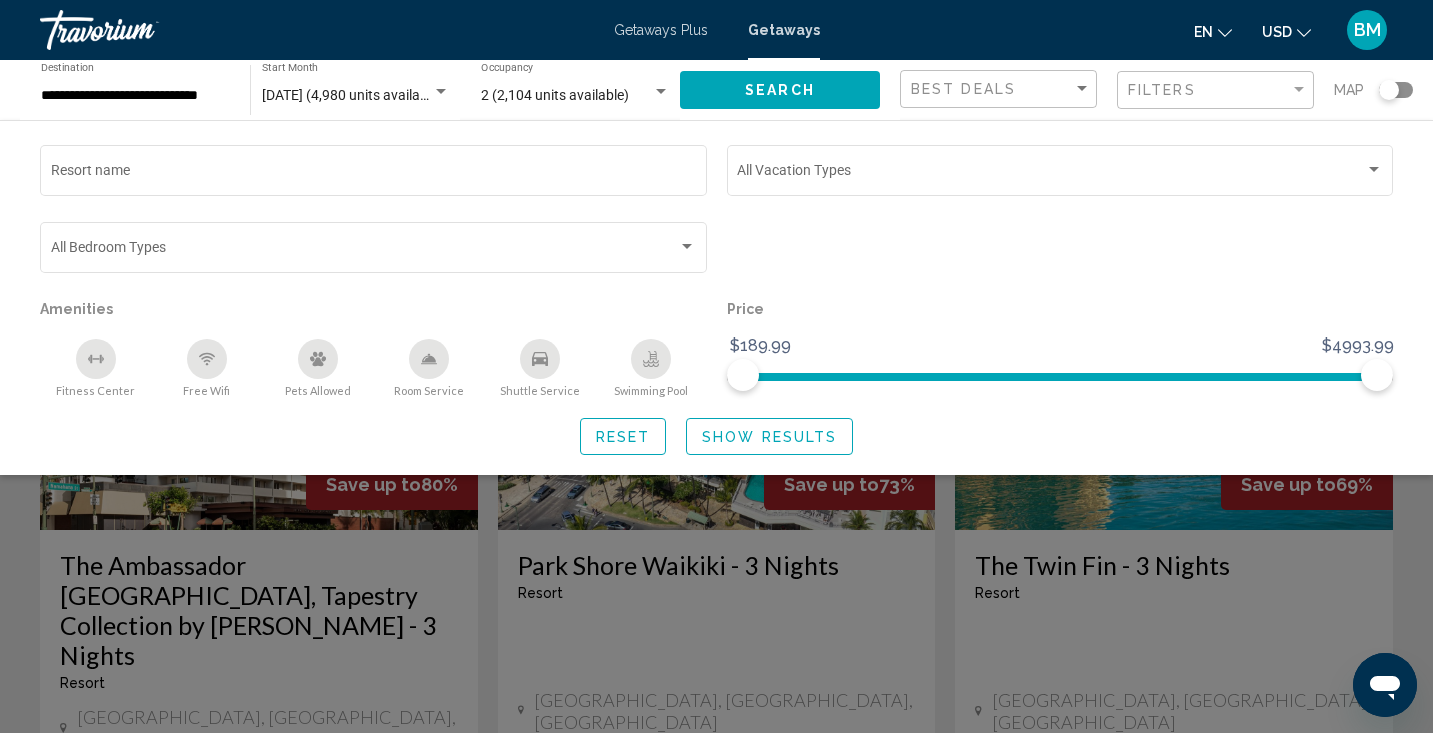 click 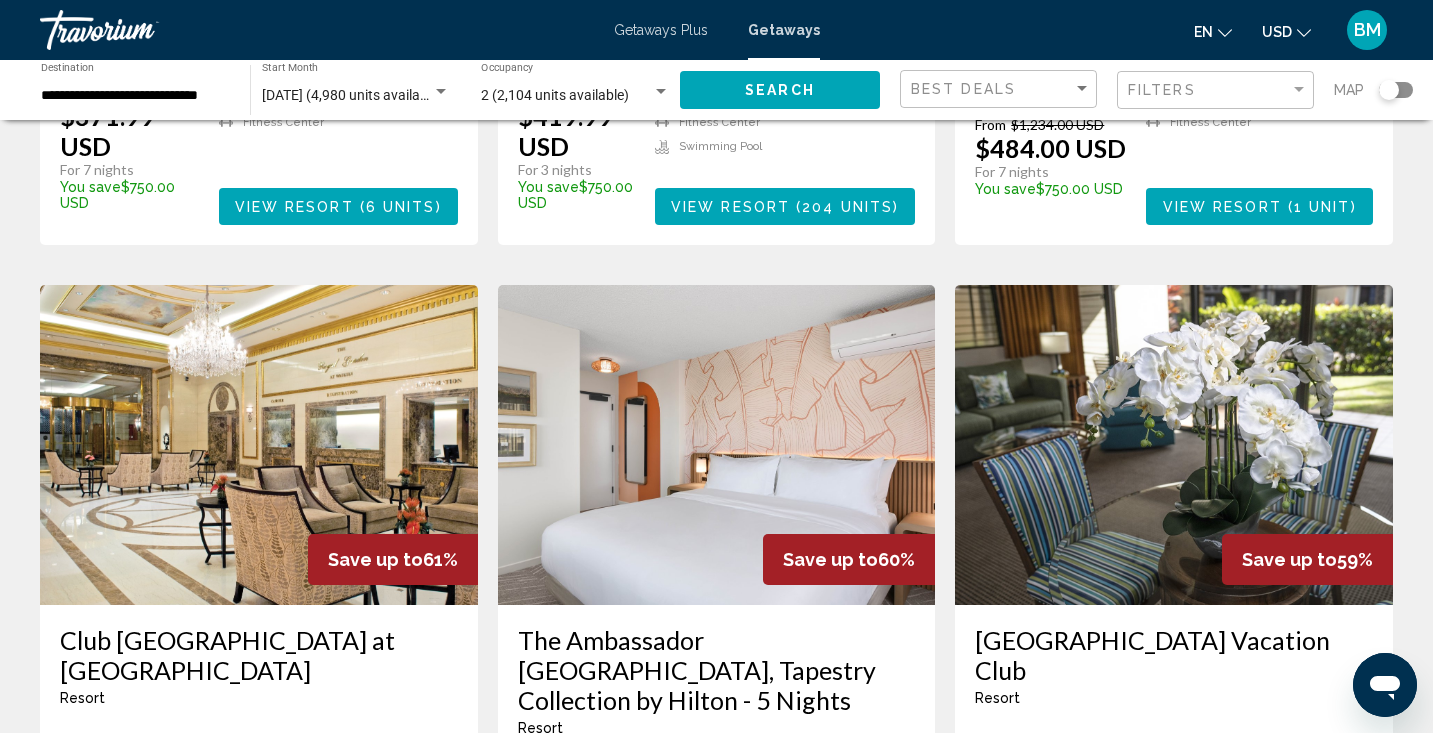 scroll, scrollTop: 1481, scrollLeft: 0, axis: vertical 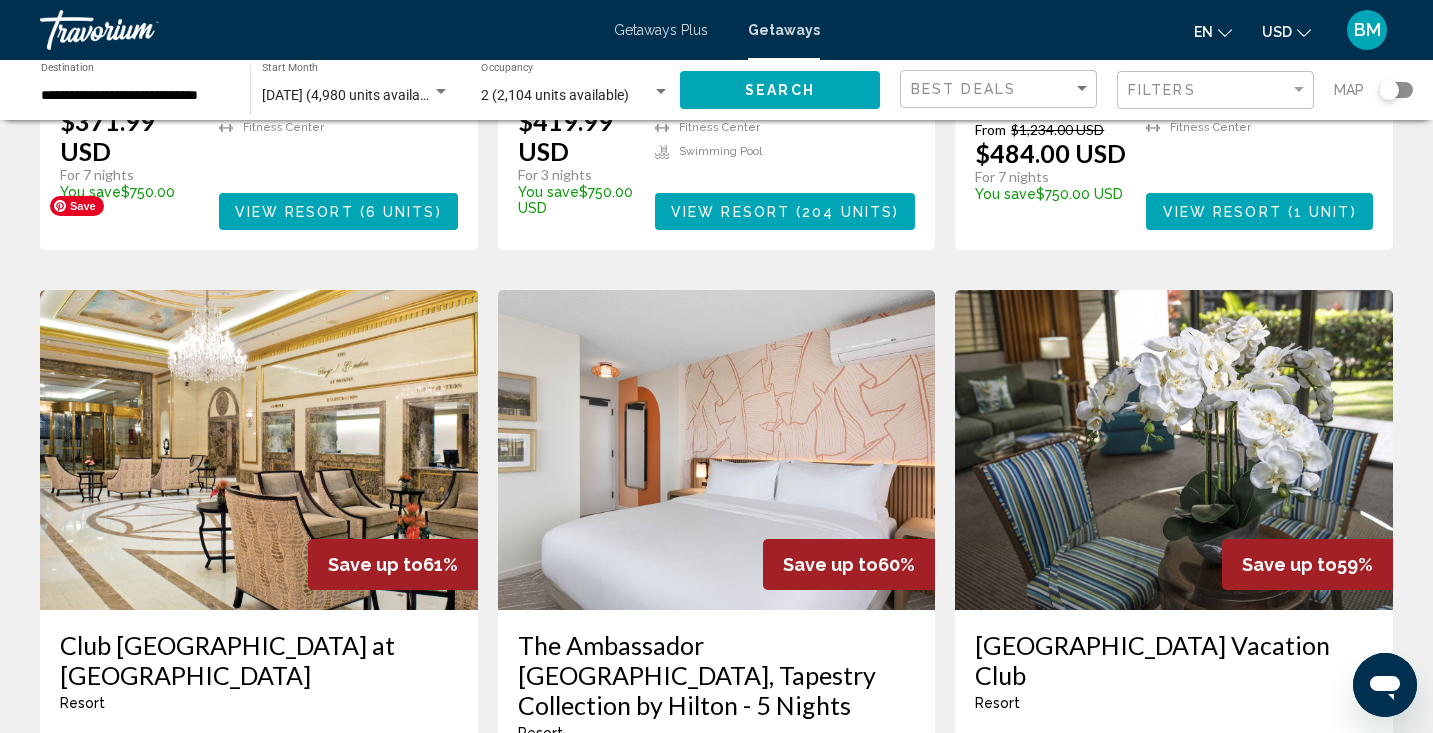 click at bounding box center [259, 450] 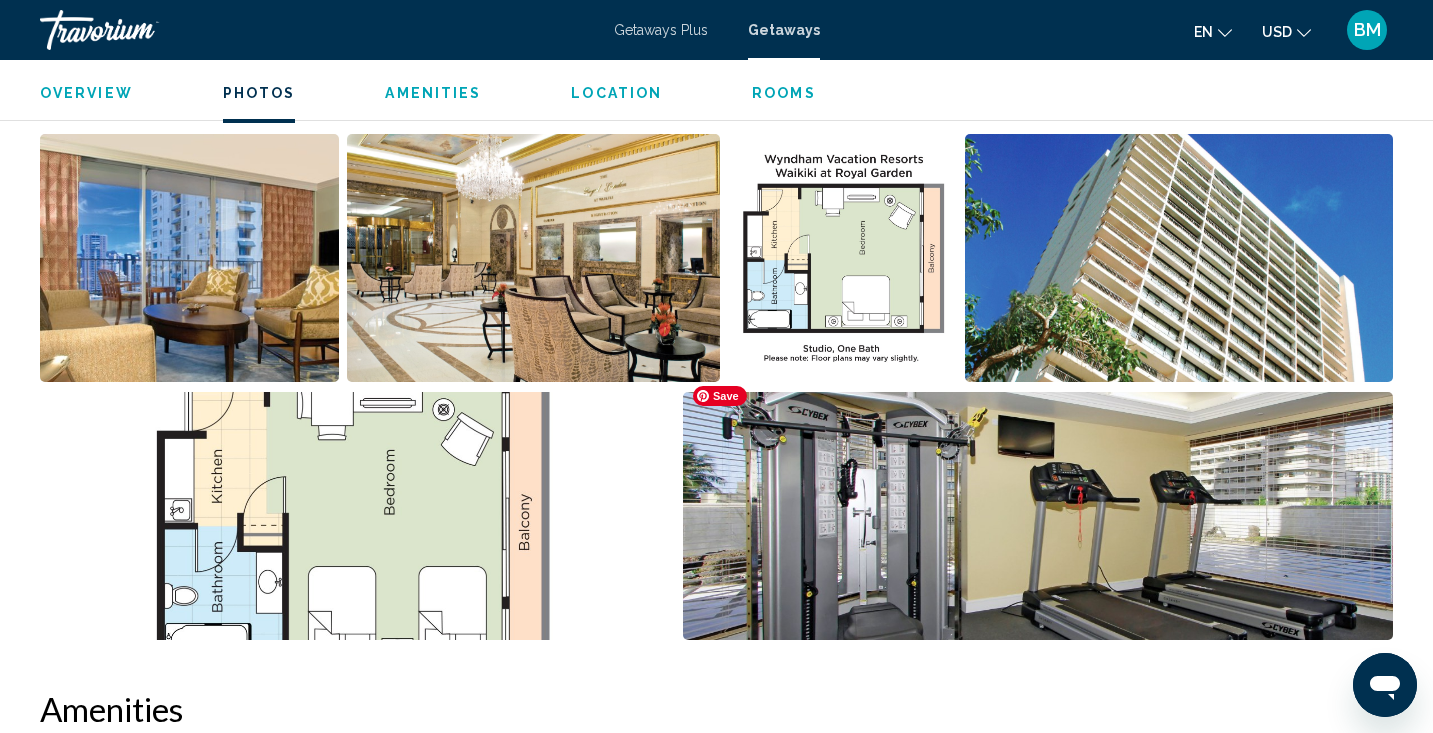 scroll, scrollTop: 940, scrollLeft: 0, axis: vertical 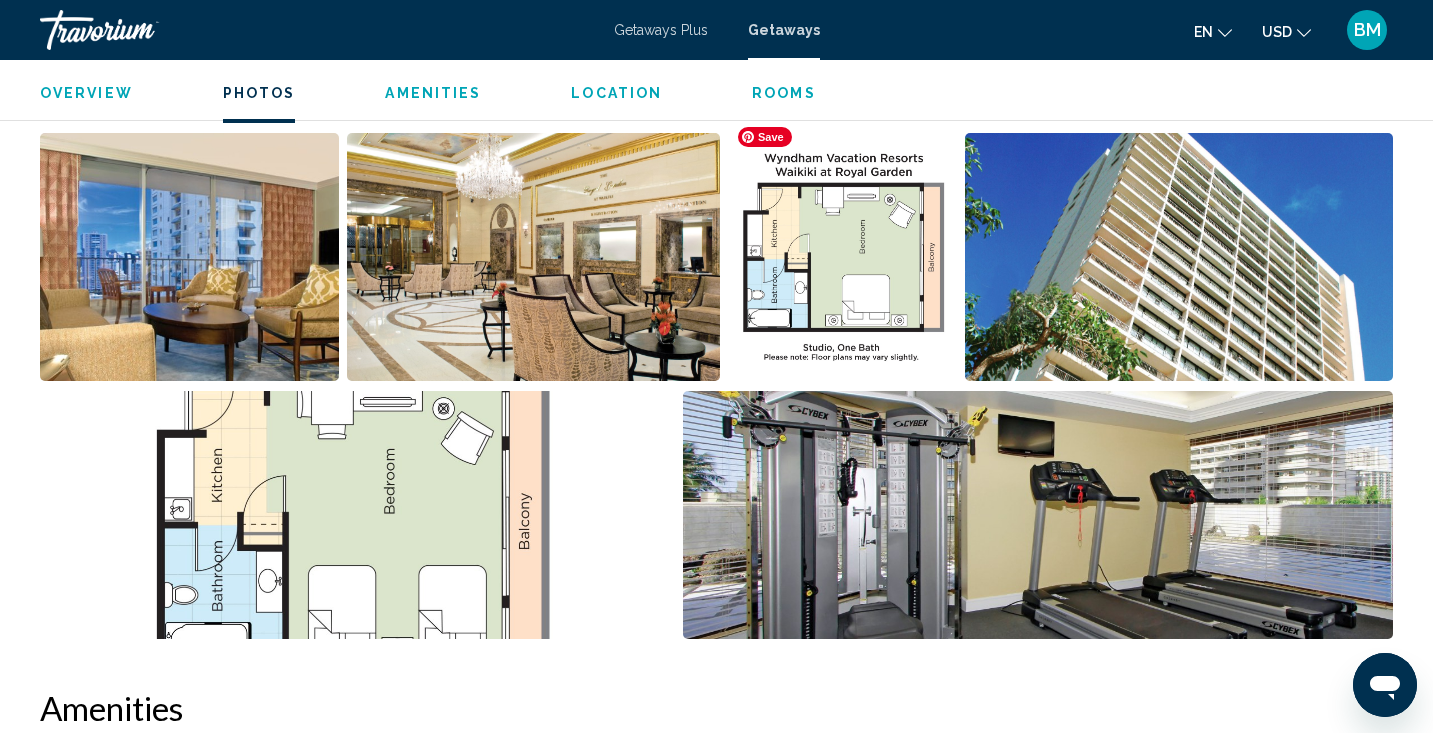 click at bounding box center (842, 257) 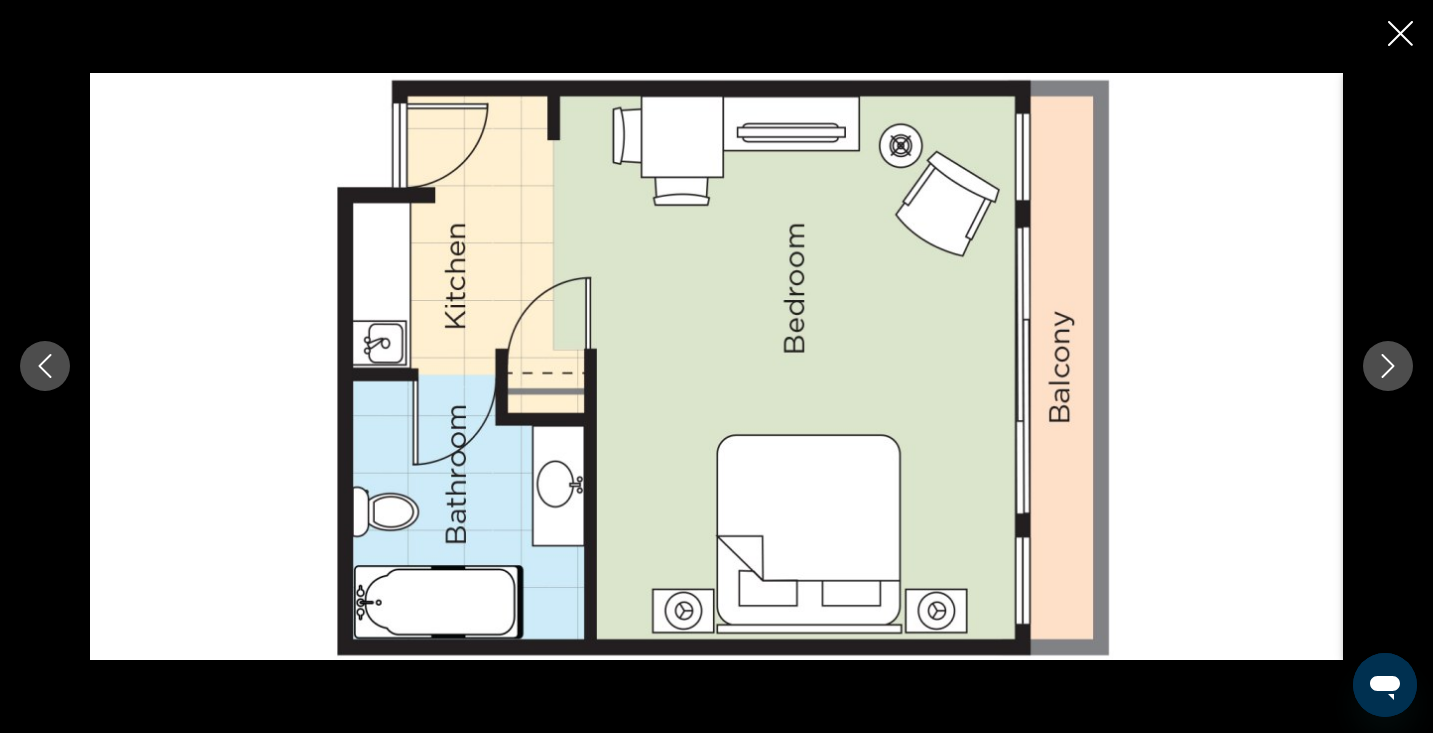 click 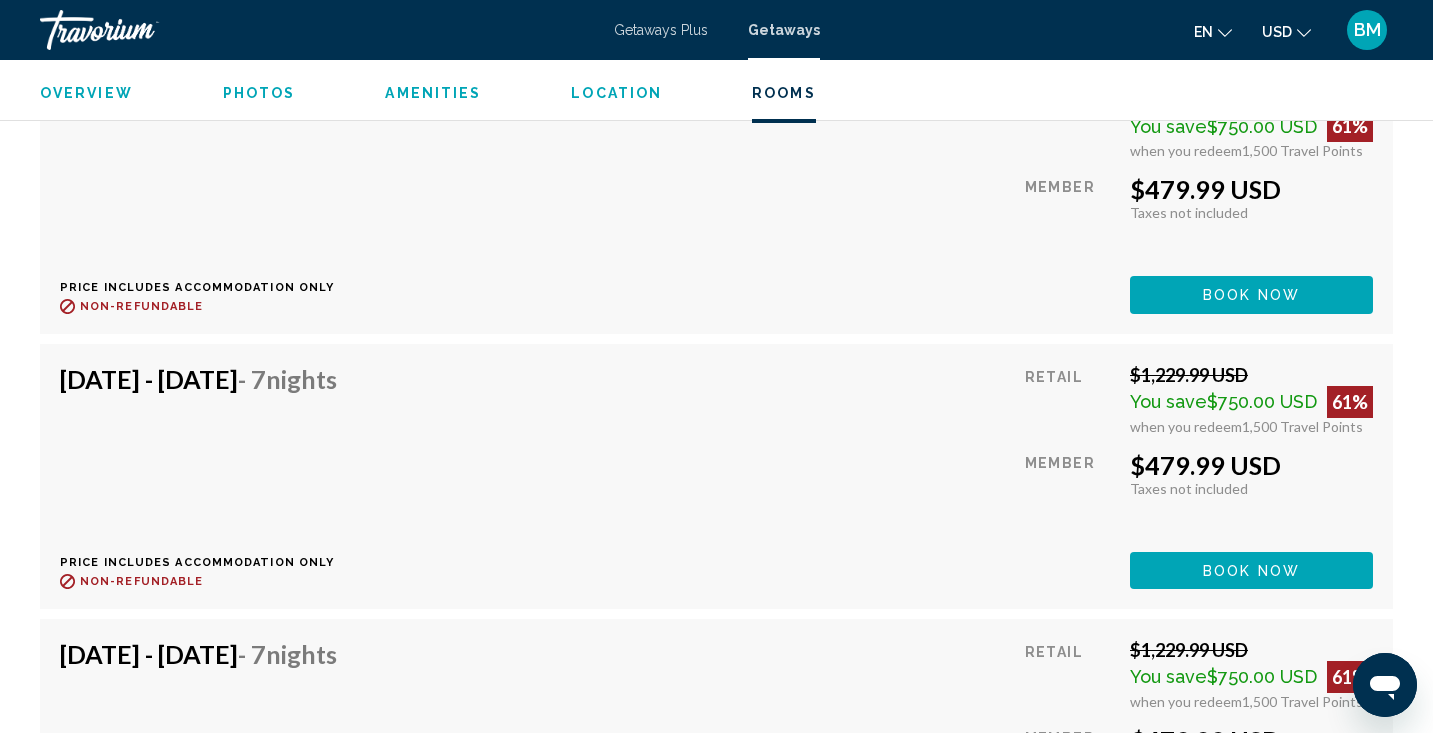 scroll, scrollTop: 4867, scrollLeft: 0, axis: vertical 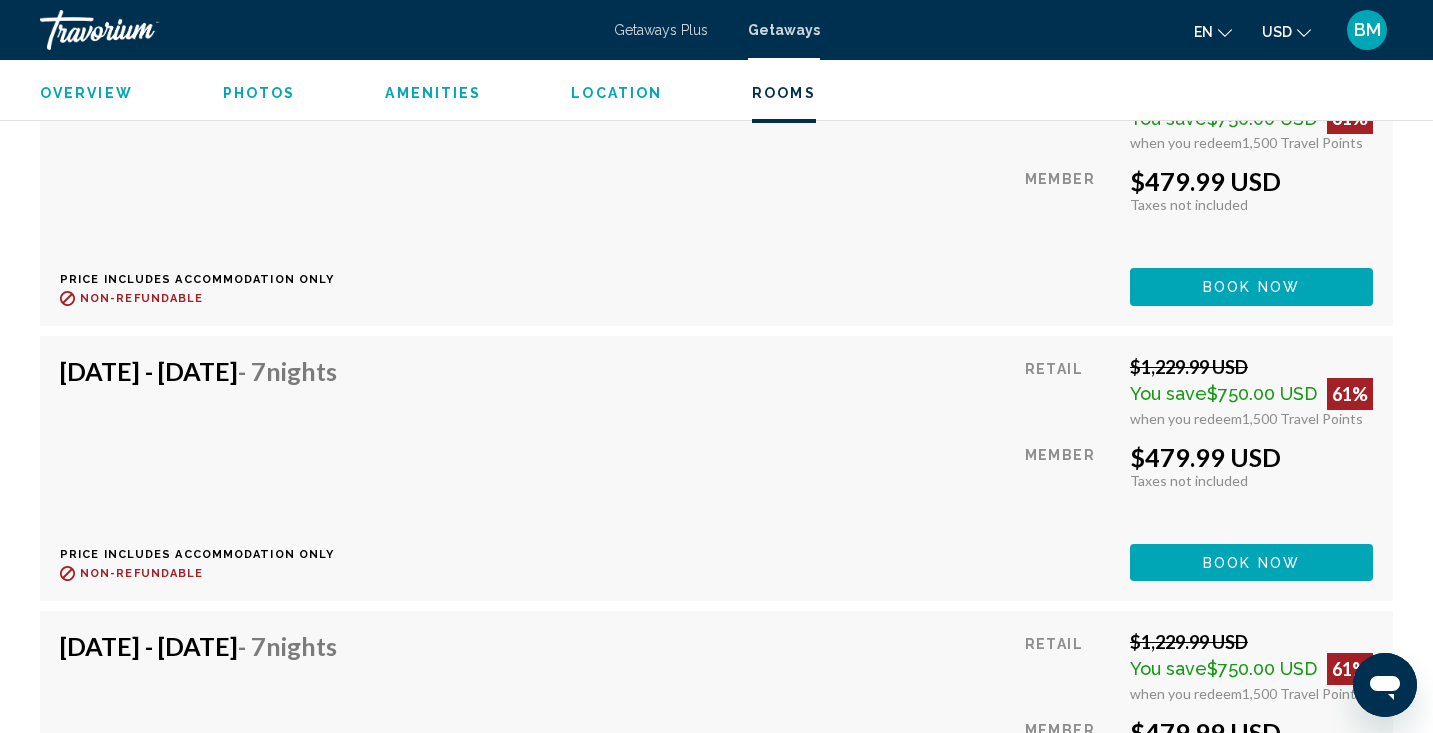 click on "Overview
Photos
Amenities
Location
Rooms
Search" 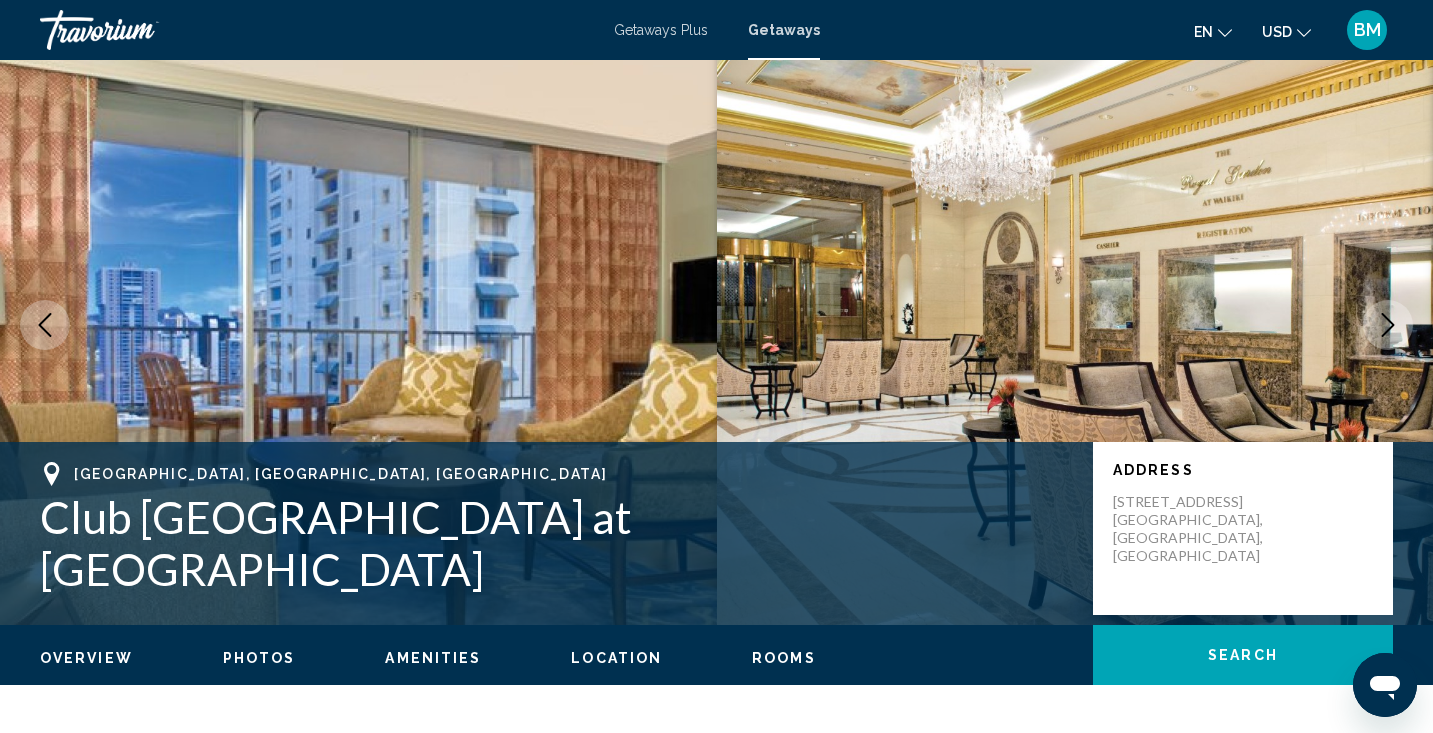 scroll, scrollTop: 0, scrollLeft: 0, axis: both 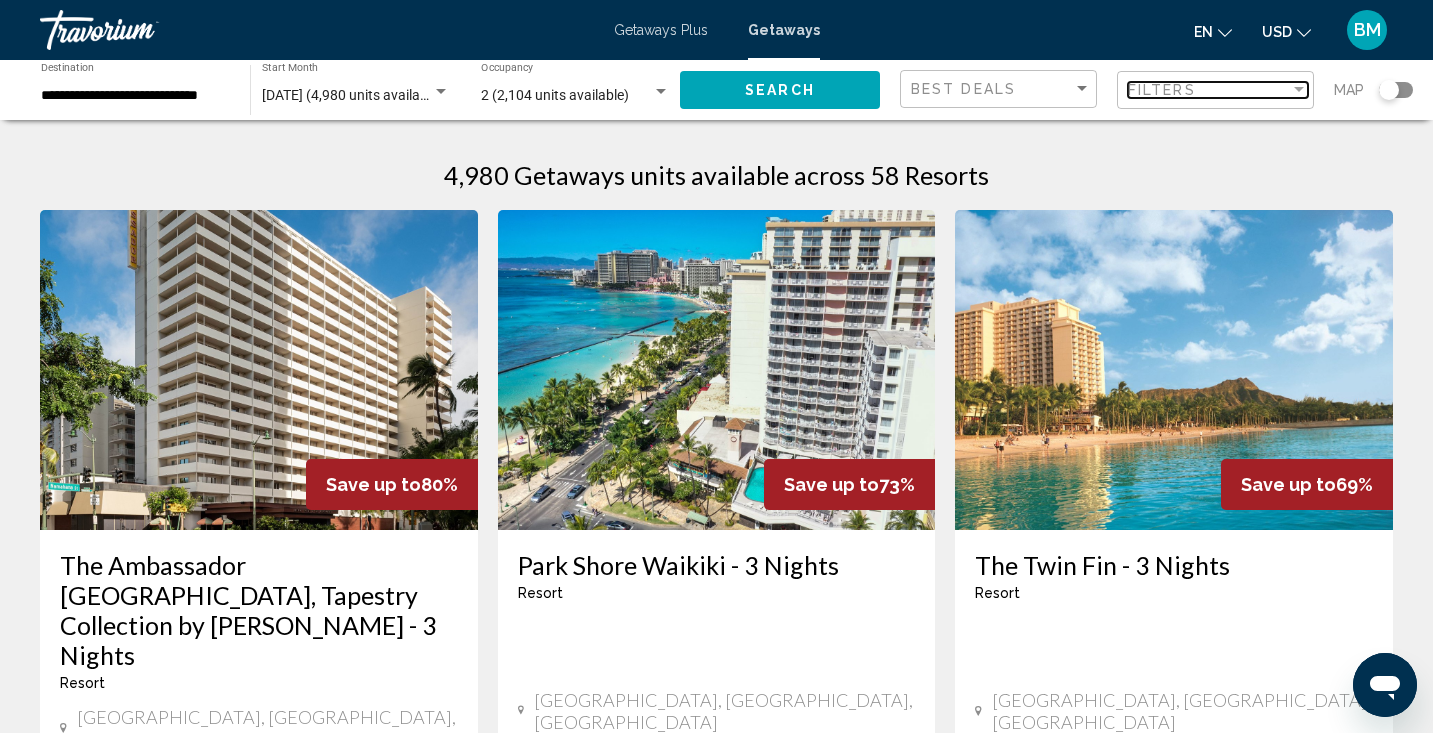 click on "Filters" at bounding box center [1209, 90] 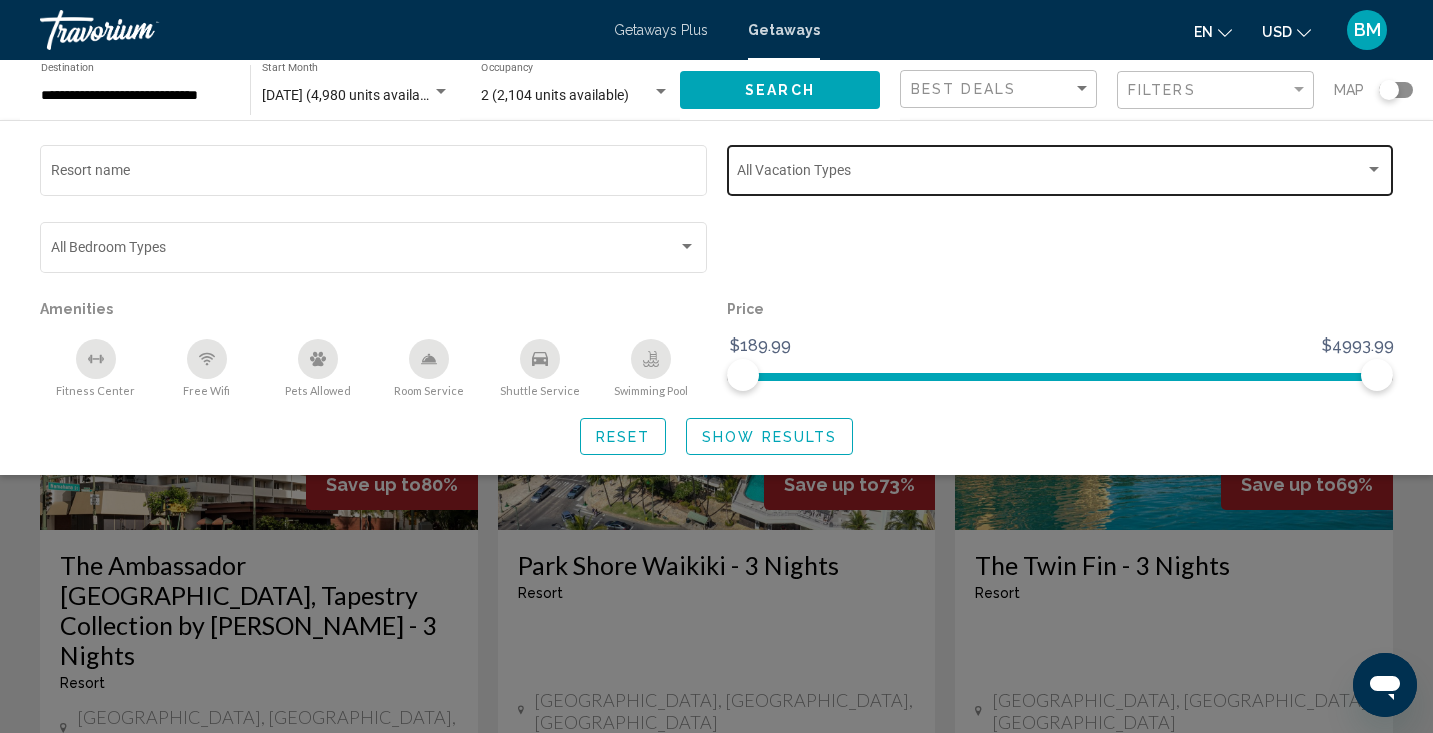 click at bounding box center (1374, 170) 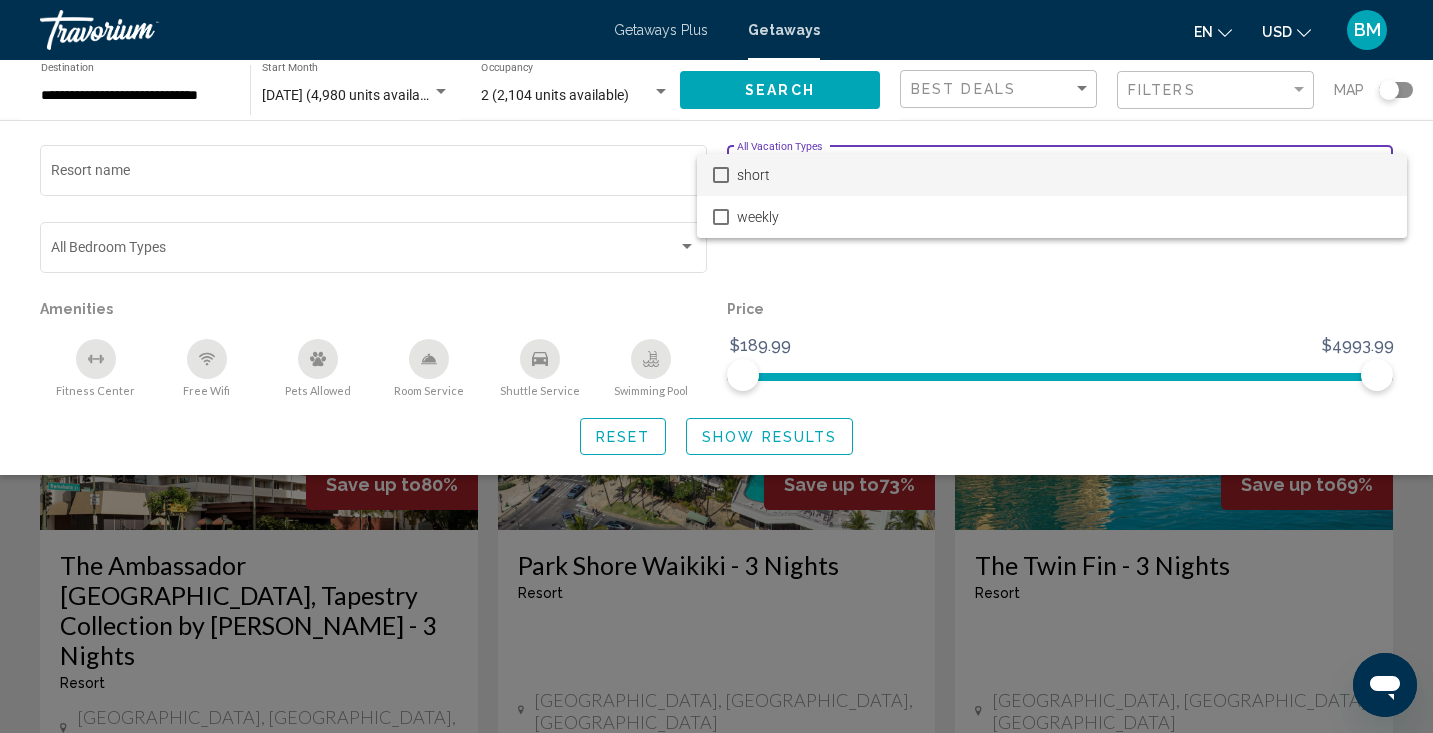click at bounding box center (716, 366) 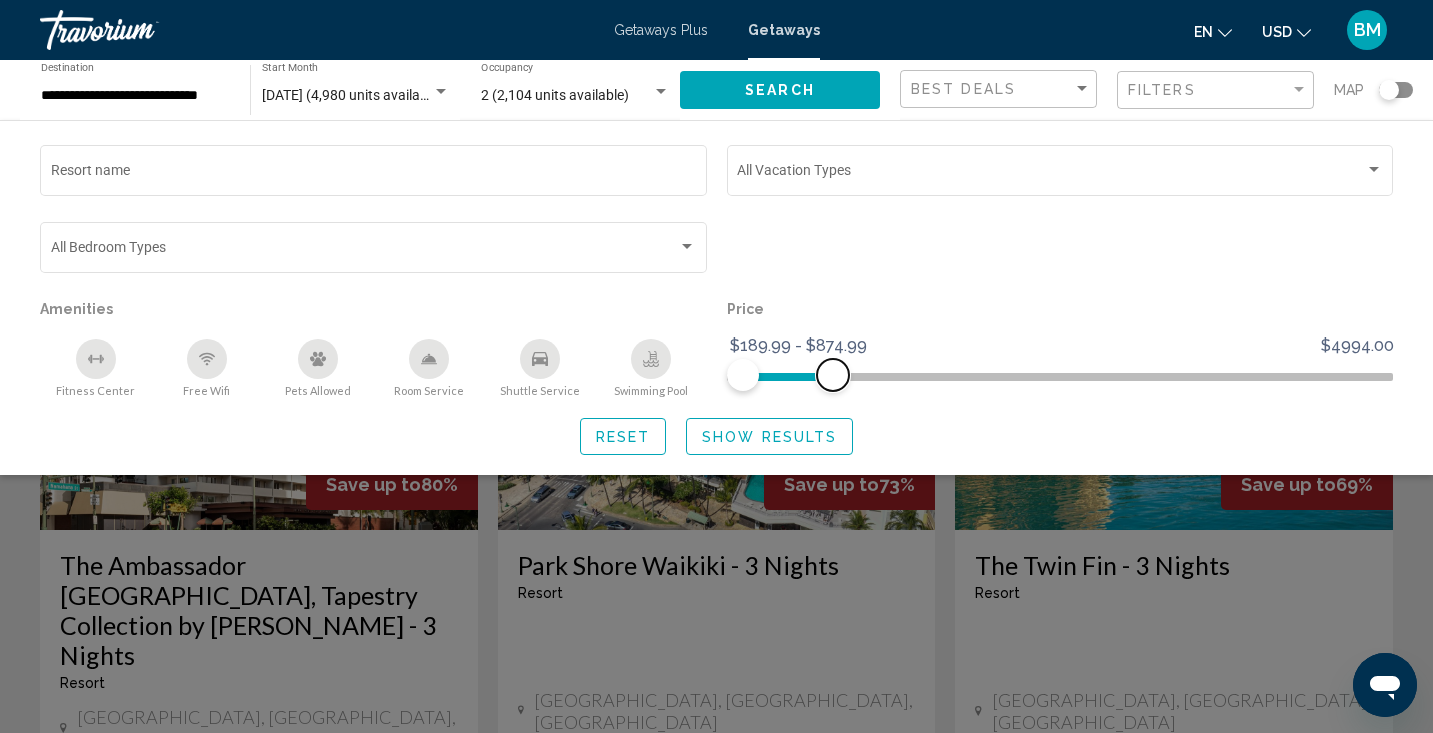 drag, startPoint x: 1373, startPoint y: 372, endPoint x: 833, endPoint y: 367, distance: 540.02313 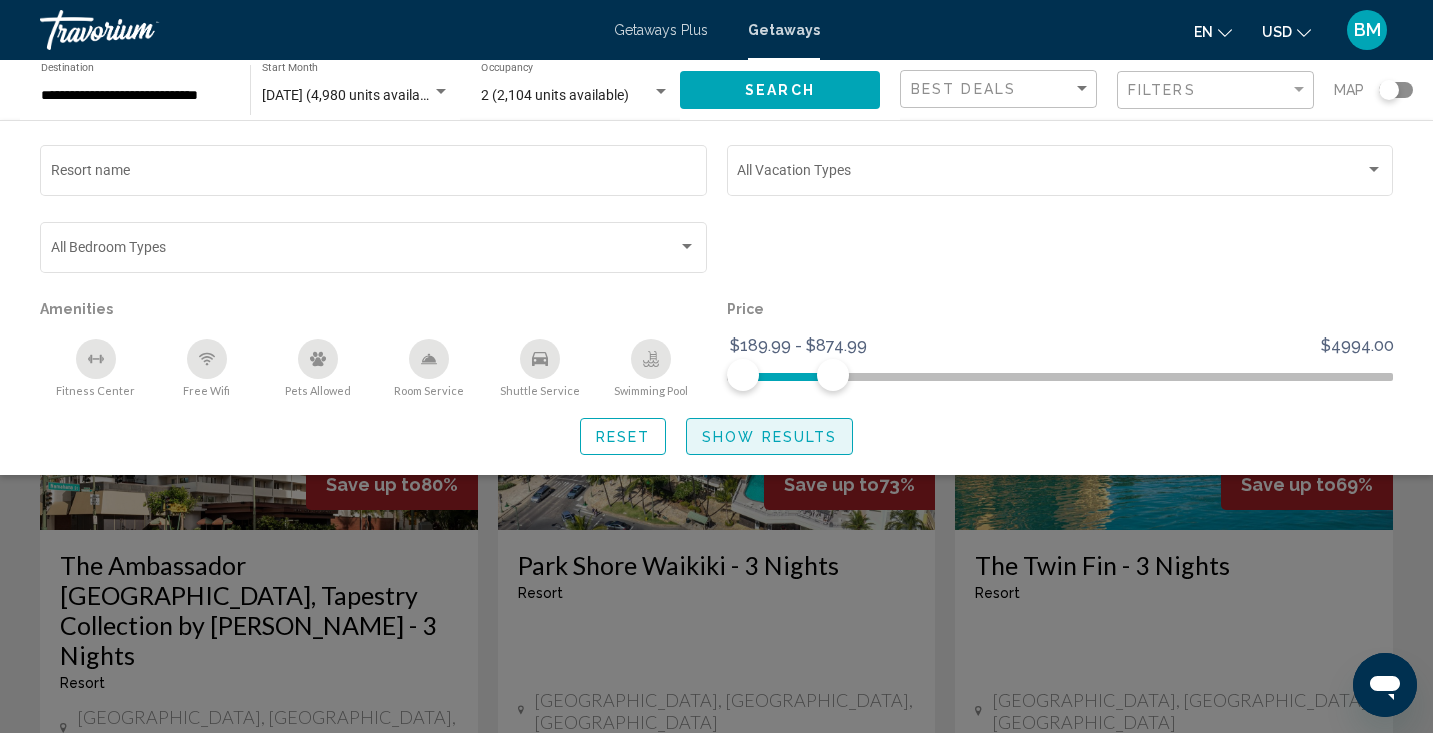 click on "Show Results" 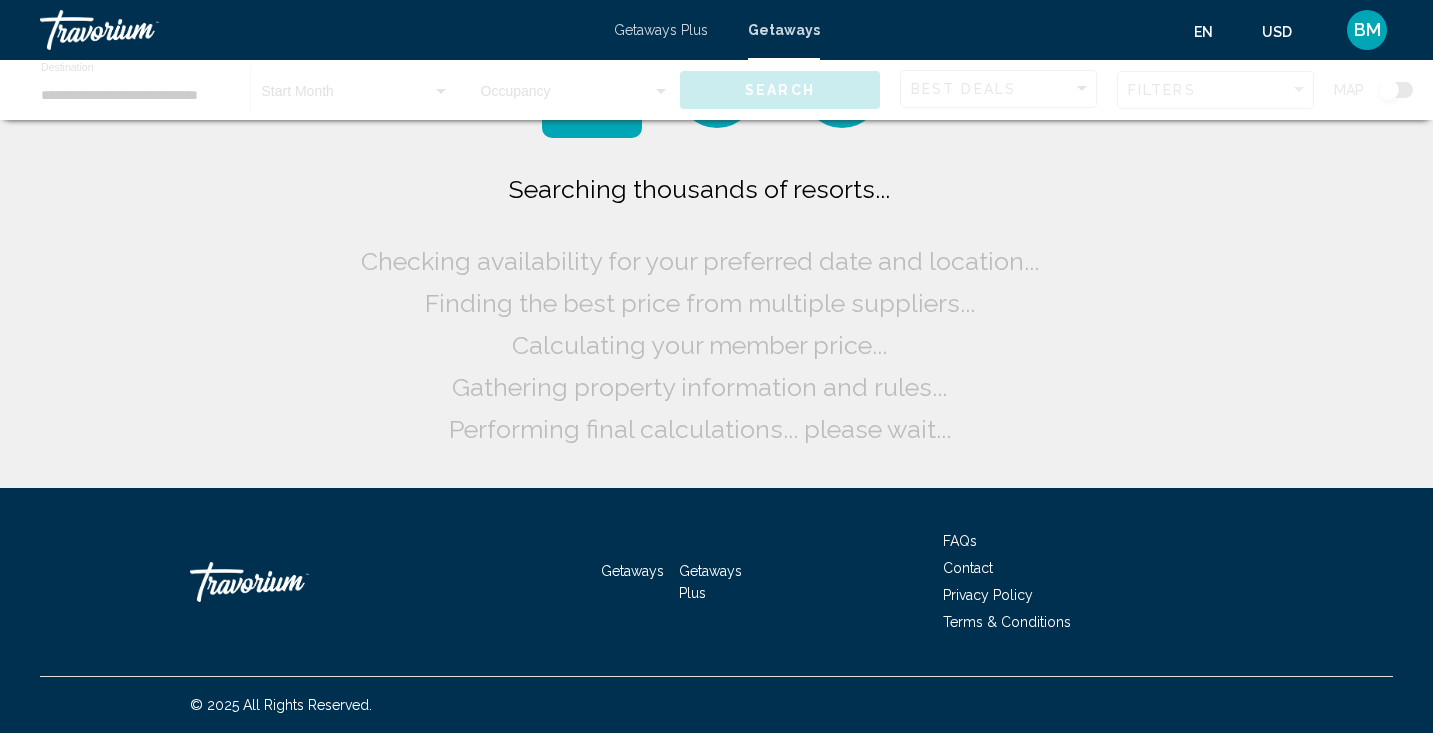 scroll, scrollTop: 0, scrollLeft: 0, axis: both 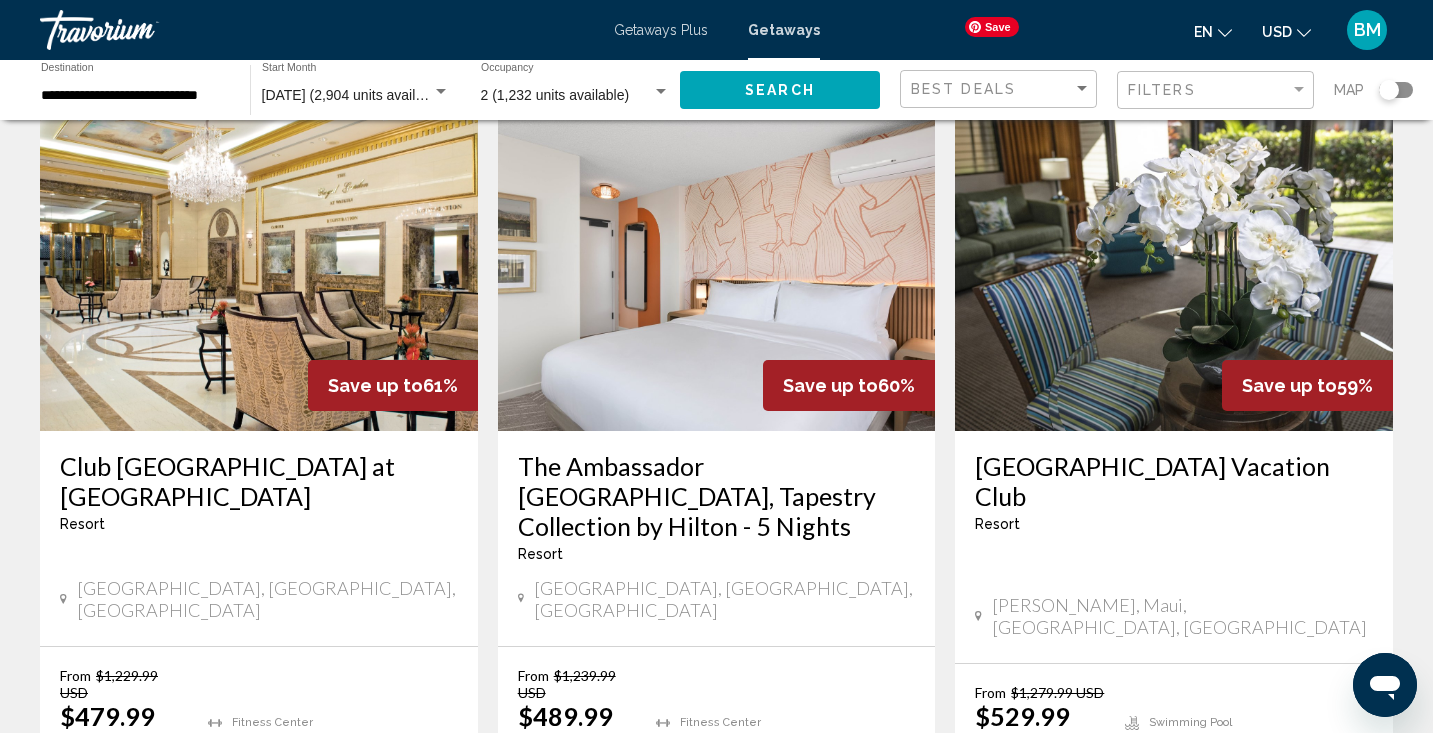 click at bounding box center [1174, 271] 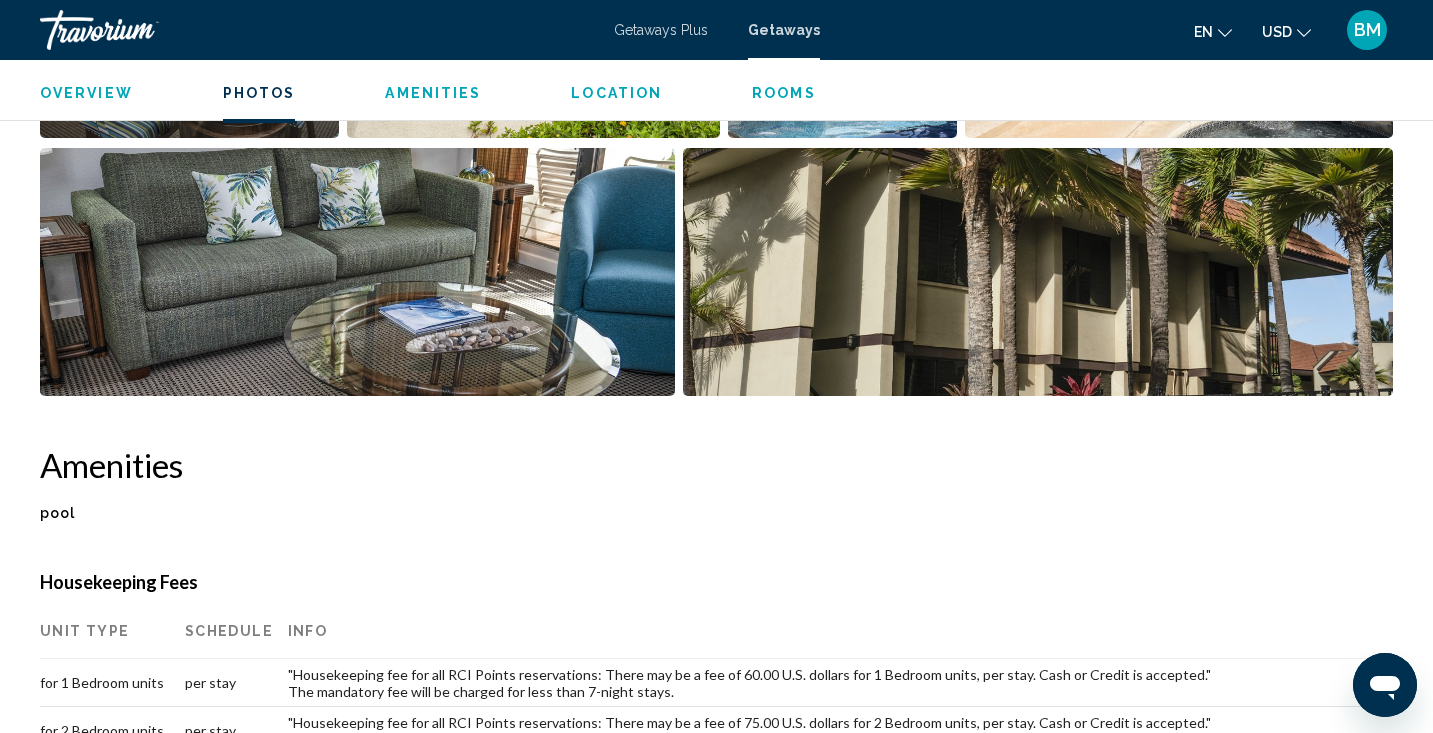 scroll, scrollTop: 1197, scrollLeft: 0, axis: vertical 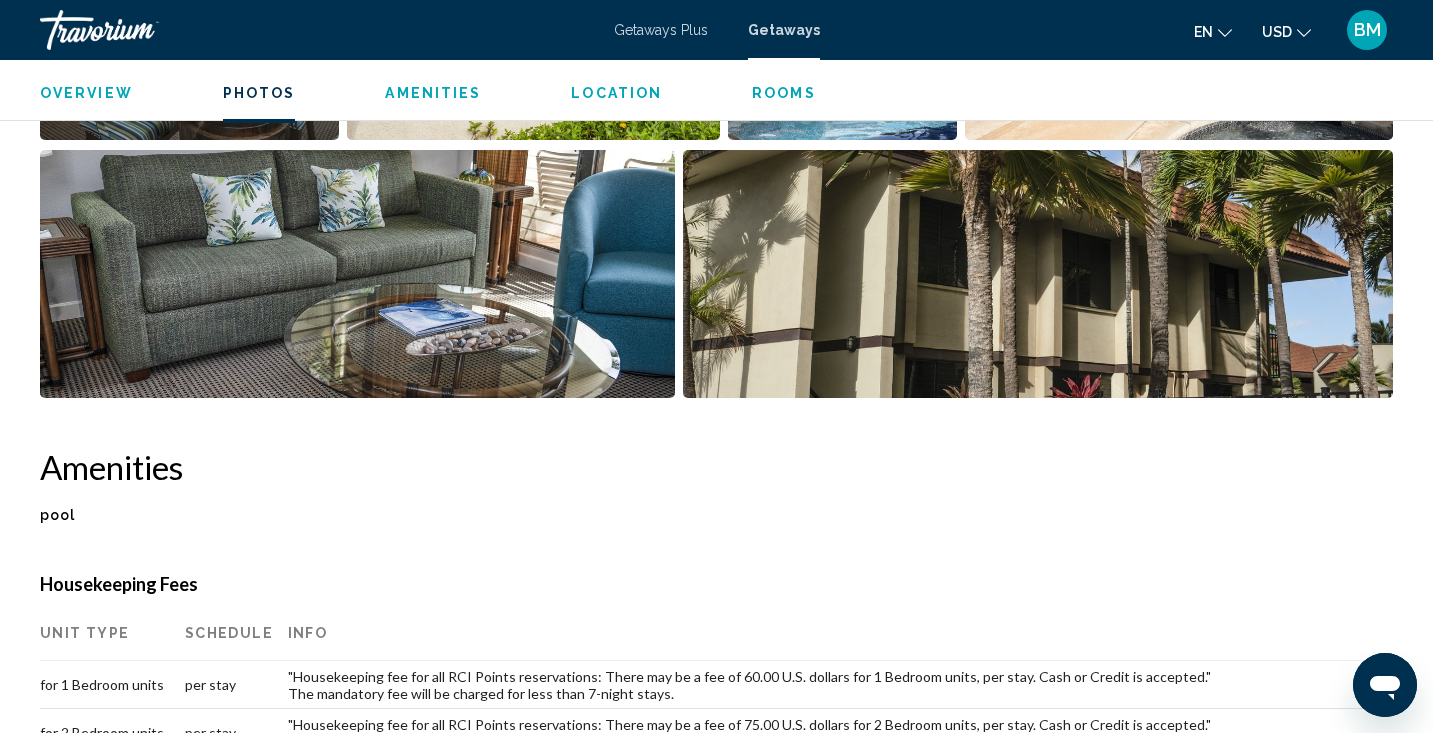 click on "Overview
Photos
Amenities
Location
Rooms
Search" 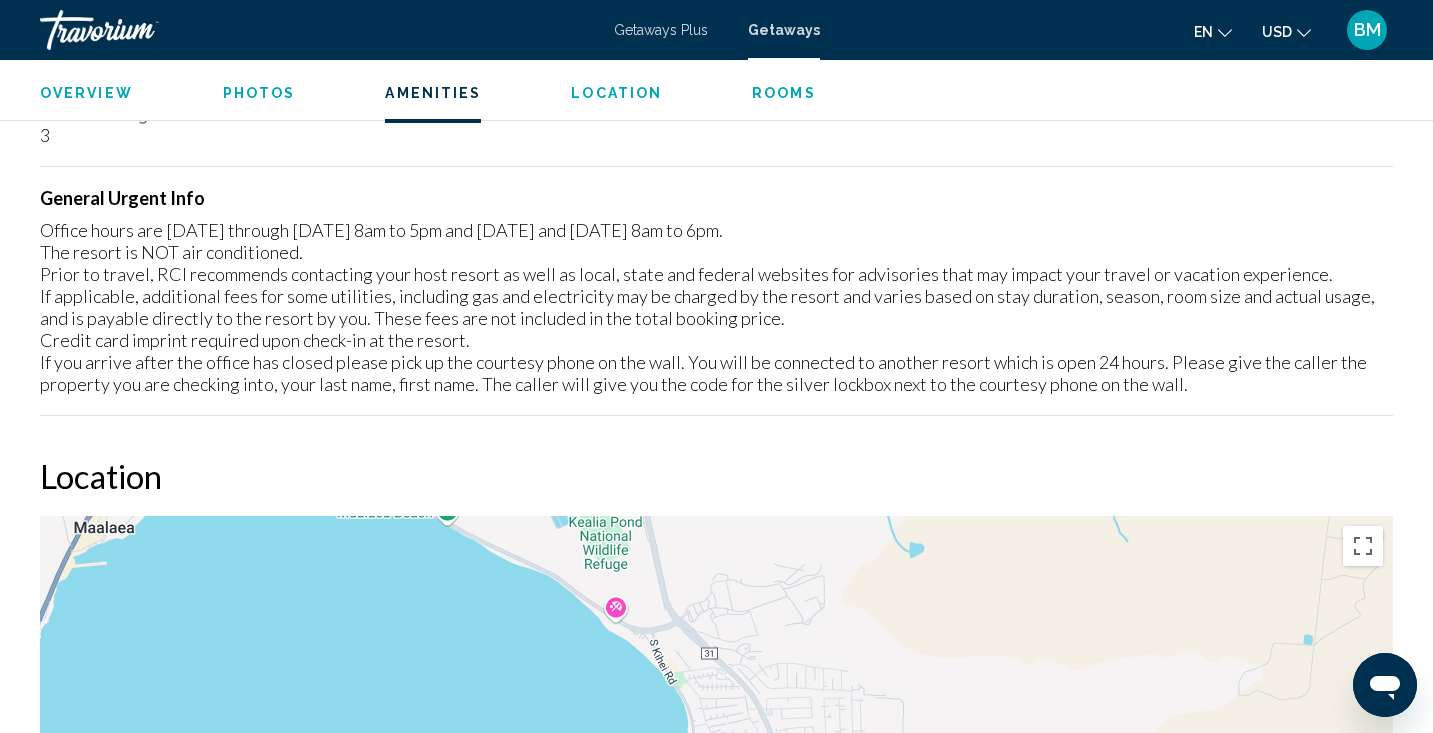 scroll, scrollTop: 2581, scrollLeft: 0, axis: vertical 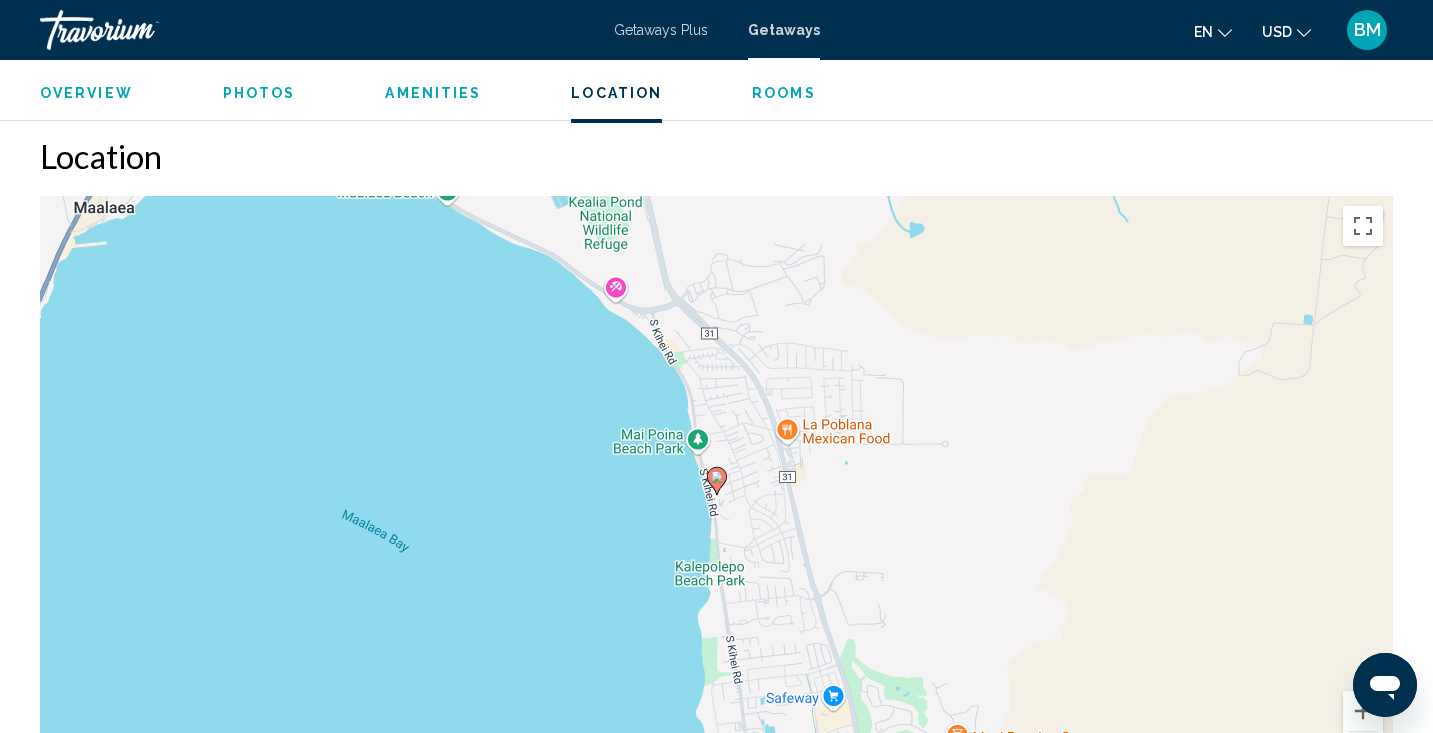 click on "Amenities" at bounding box center (433, 93) 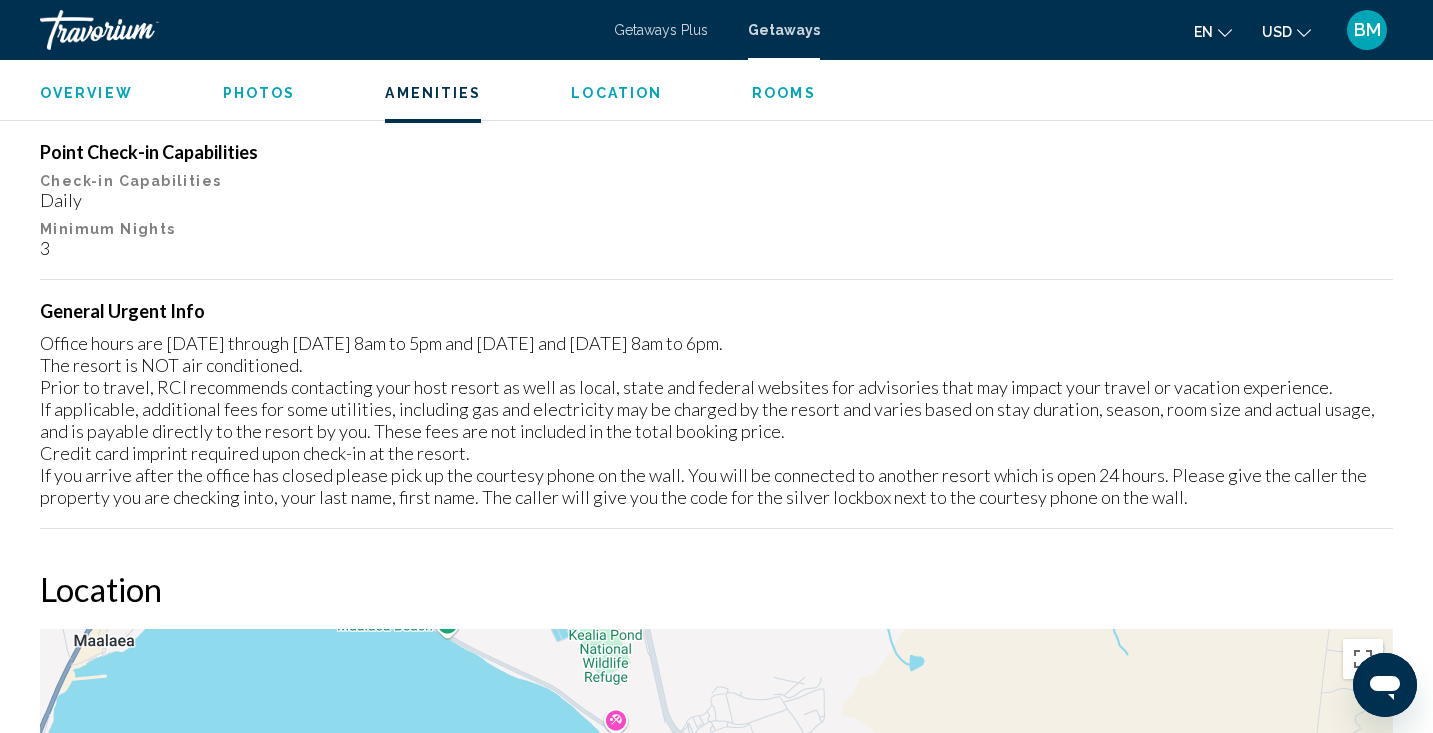scroll, scrollTop: 2150, scrollLeft: 0, axis: vertical 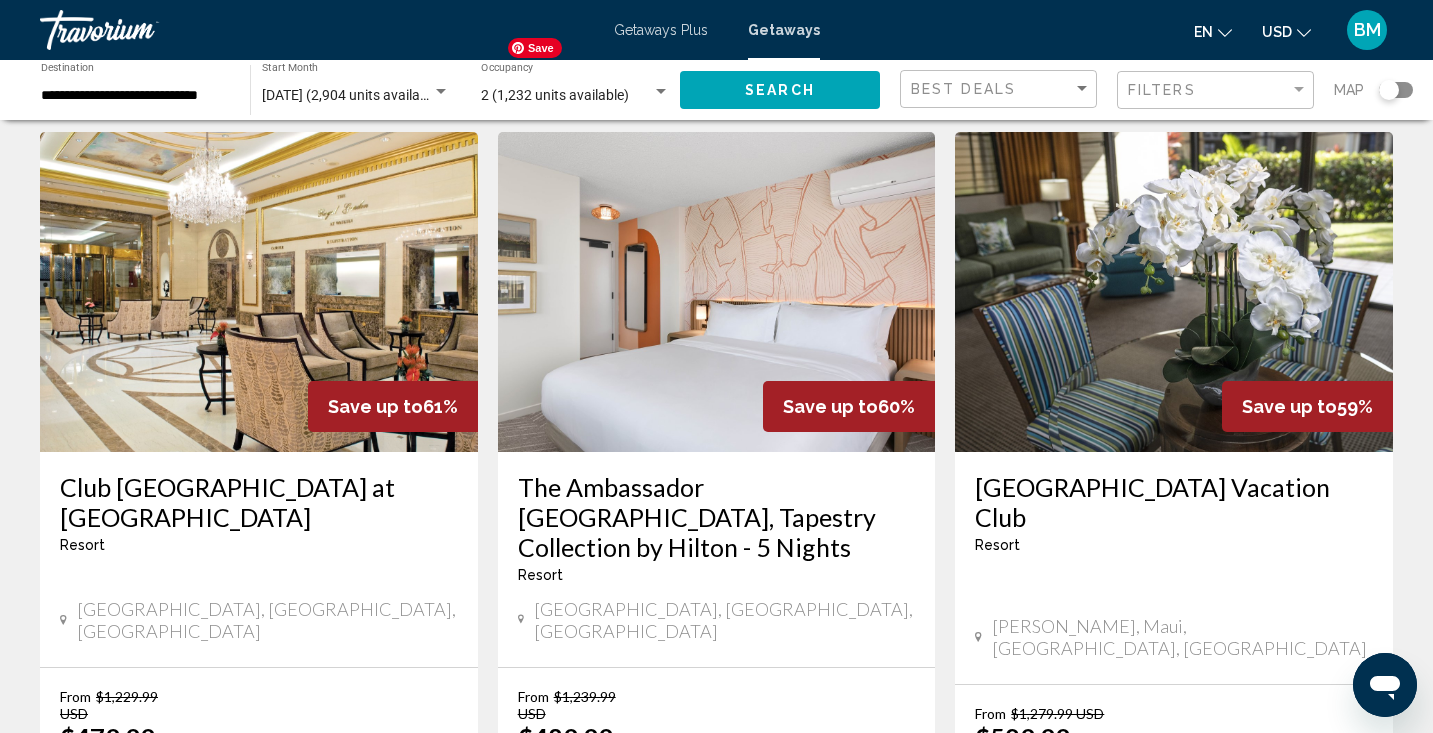 click at bounding box center (717, 292) 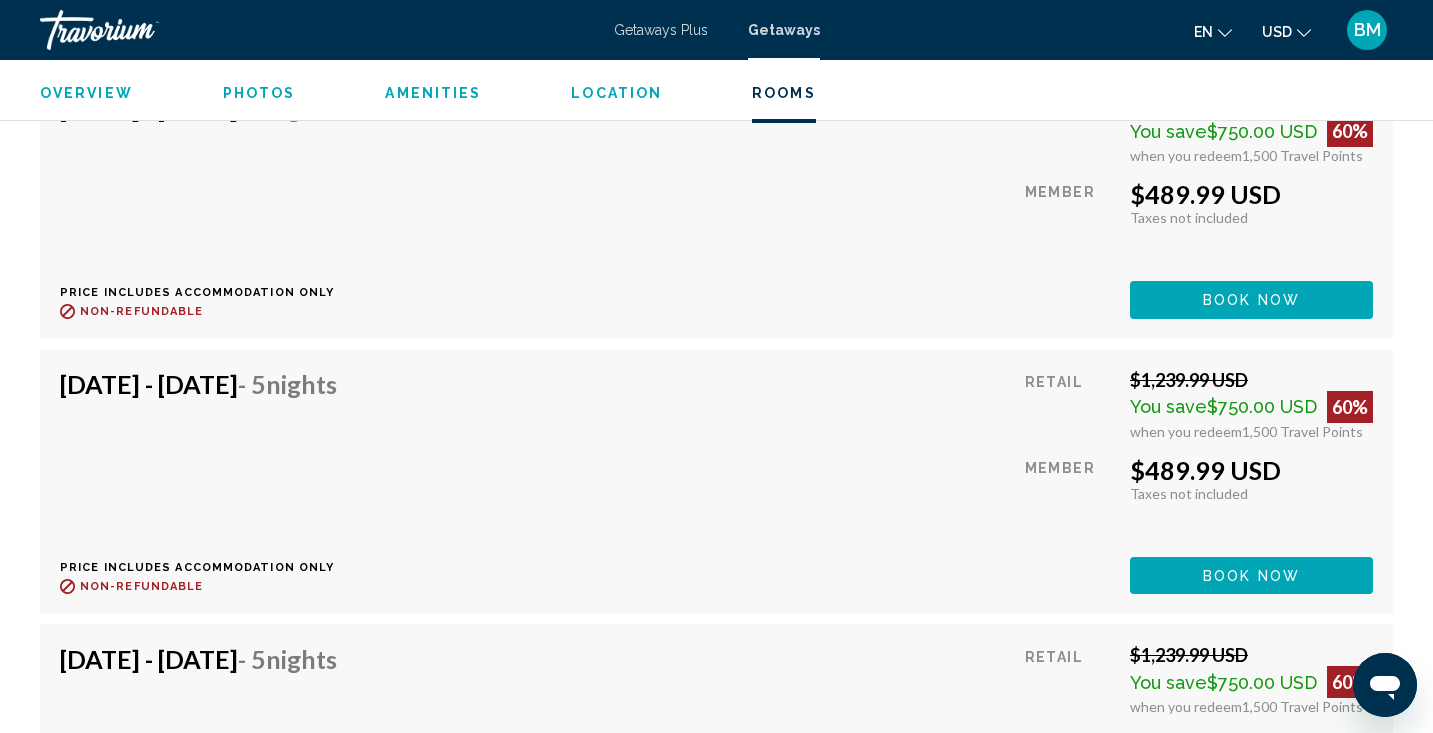 scroll, scrollTop: 8458, scrollLeft: 0, axis: vertical 